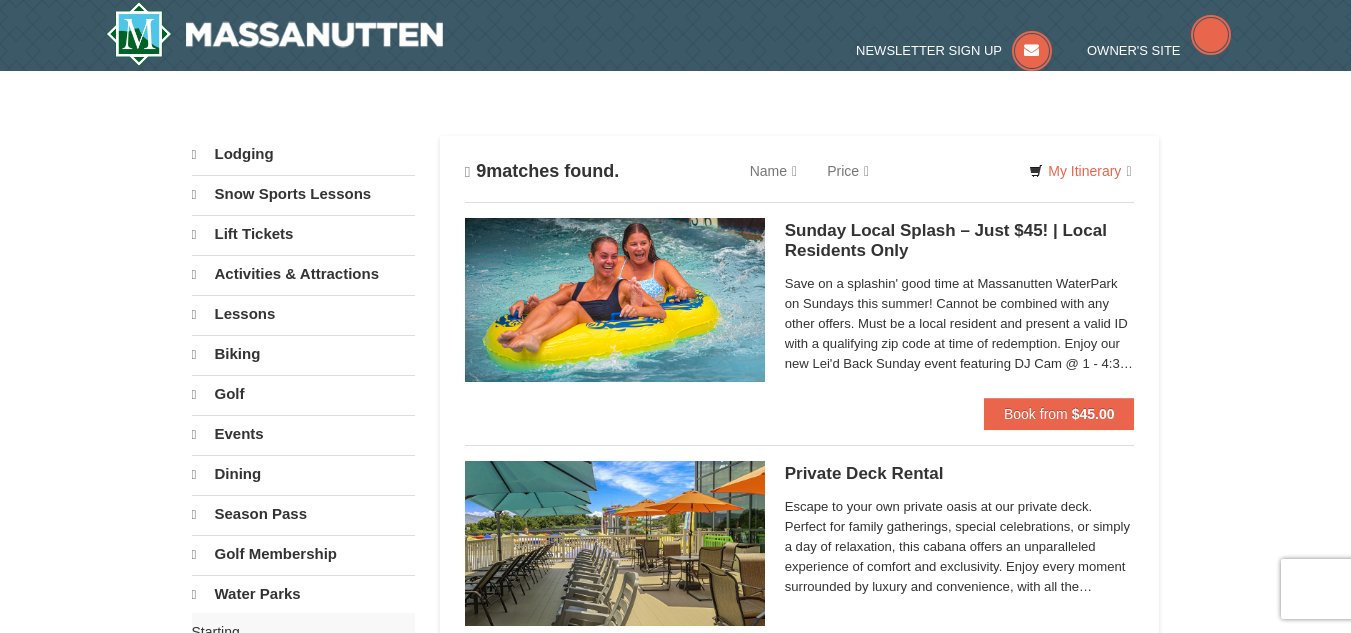 scroll, scrollTop: 0, scrollLeft: 0, axis: both 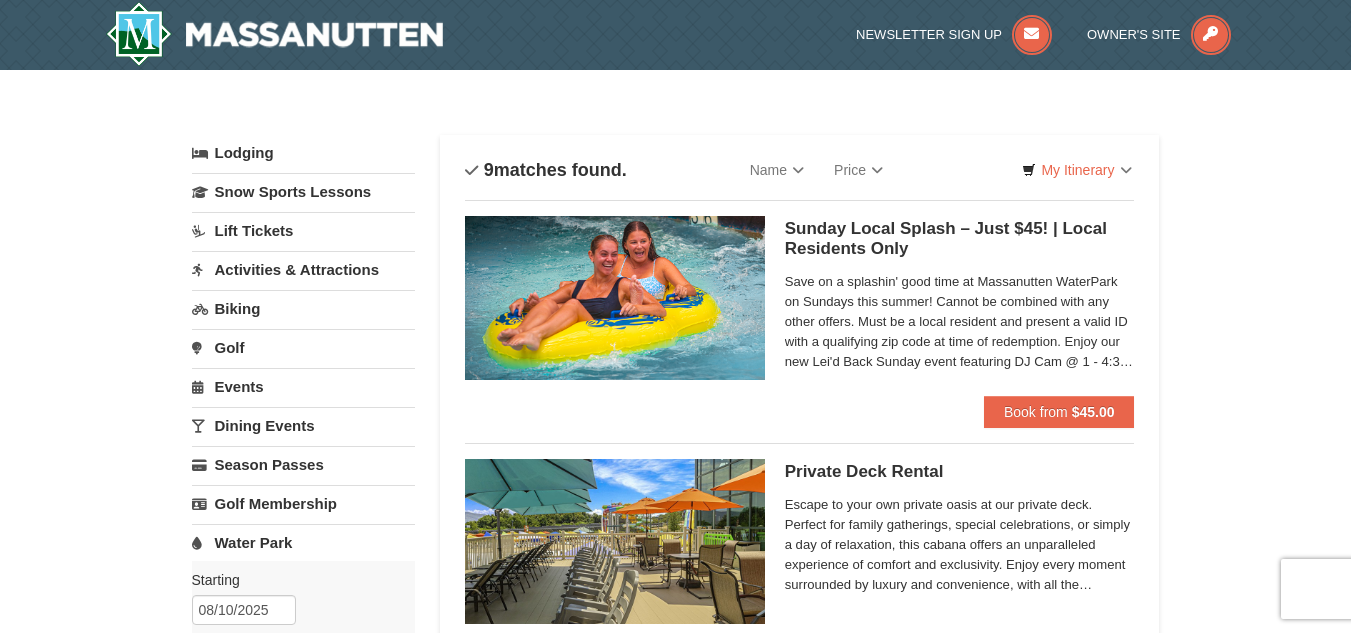 click on "Save on a splashin' good time at Massanutten WaterPark on Sundays this summer! Cannot be combined with any other offers. Must be a local resident and present a valid ID with a qualifying zip code at time of redemption. Enjoy our new Lei'd Back Sunday event featuring DJ Cam @ 1 - 4:30 PM | Tropical fare @ The Chill Grill | Specialty Cocktails & Mocktails" at bounding box center (960, 322) 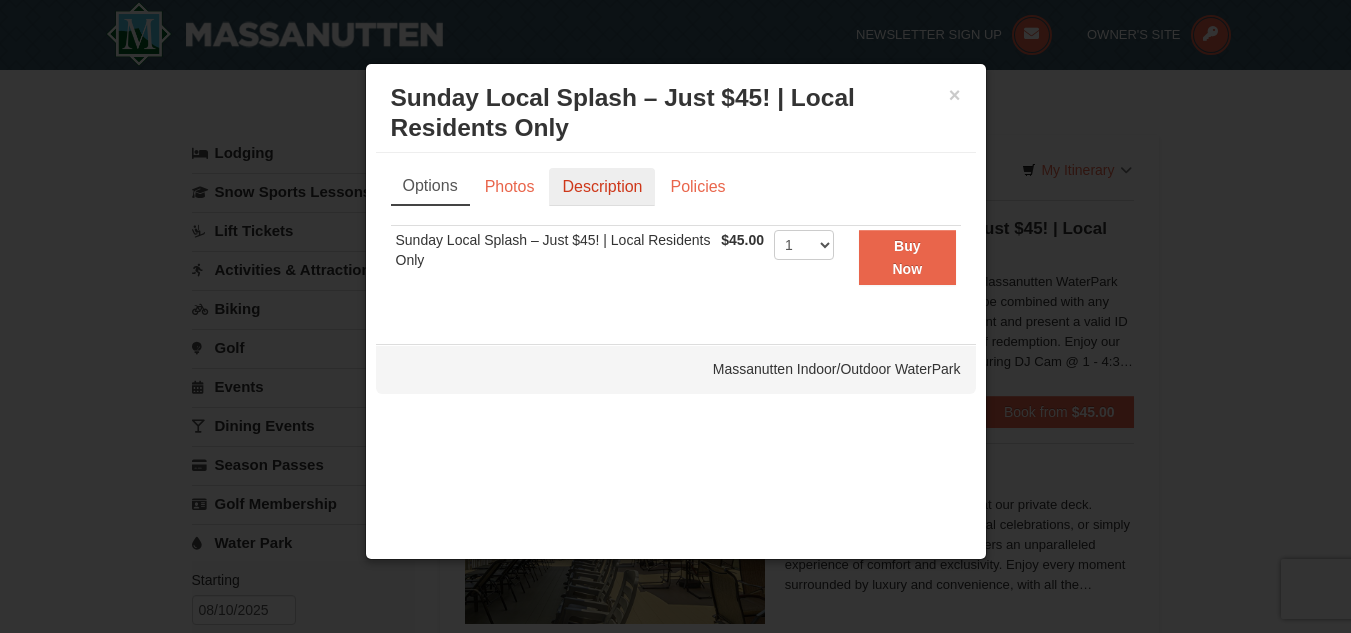 click on "Description" at bounding box center (602, 187) 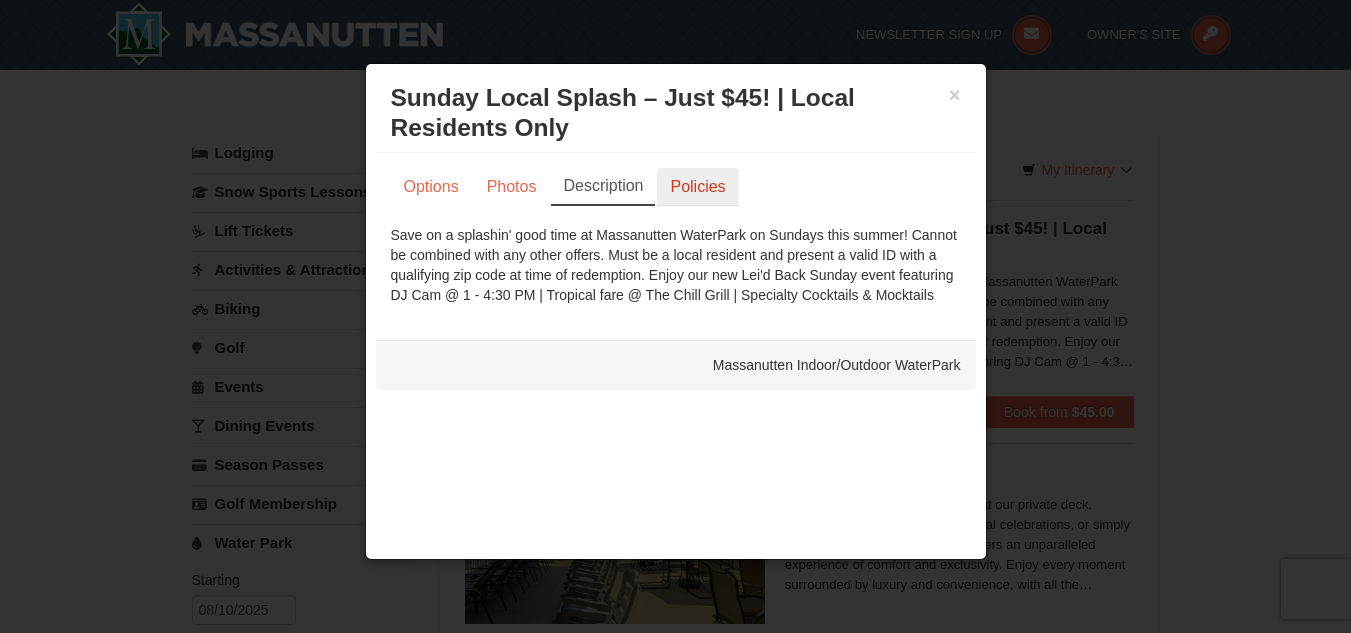 click on "Policies" at bounding box center [697, 187] 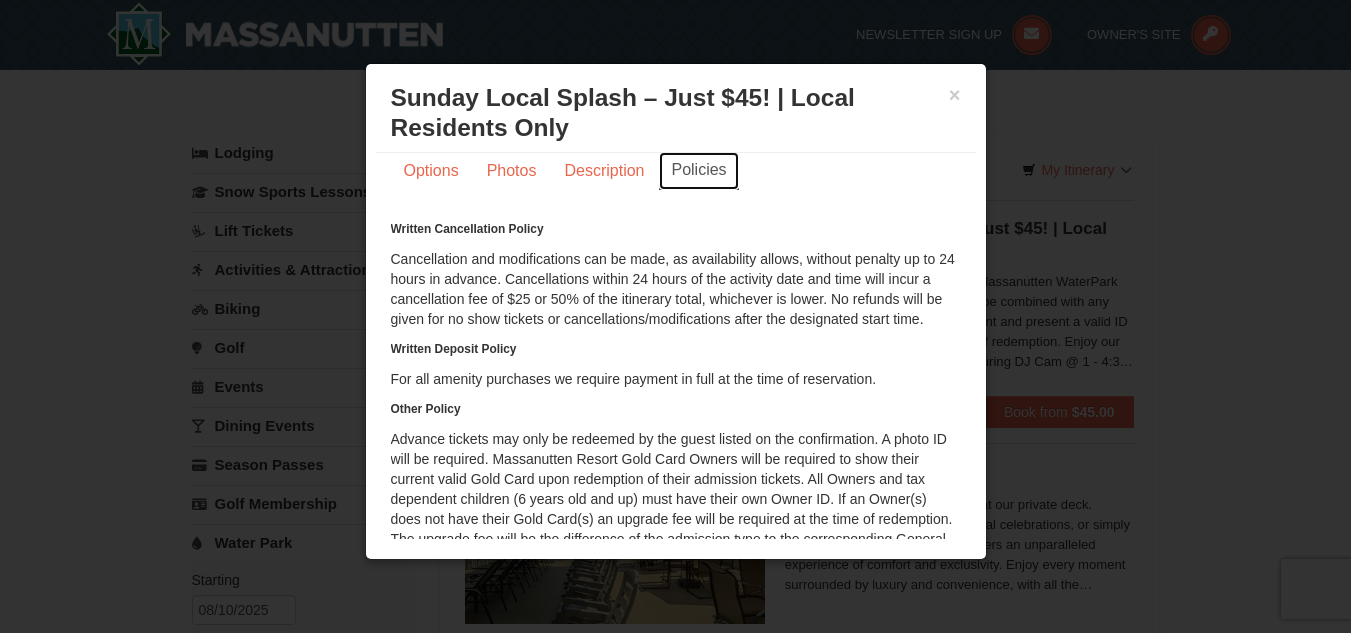 scroll, scrollTop: 0, scrollLeft: 0, axis: both 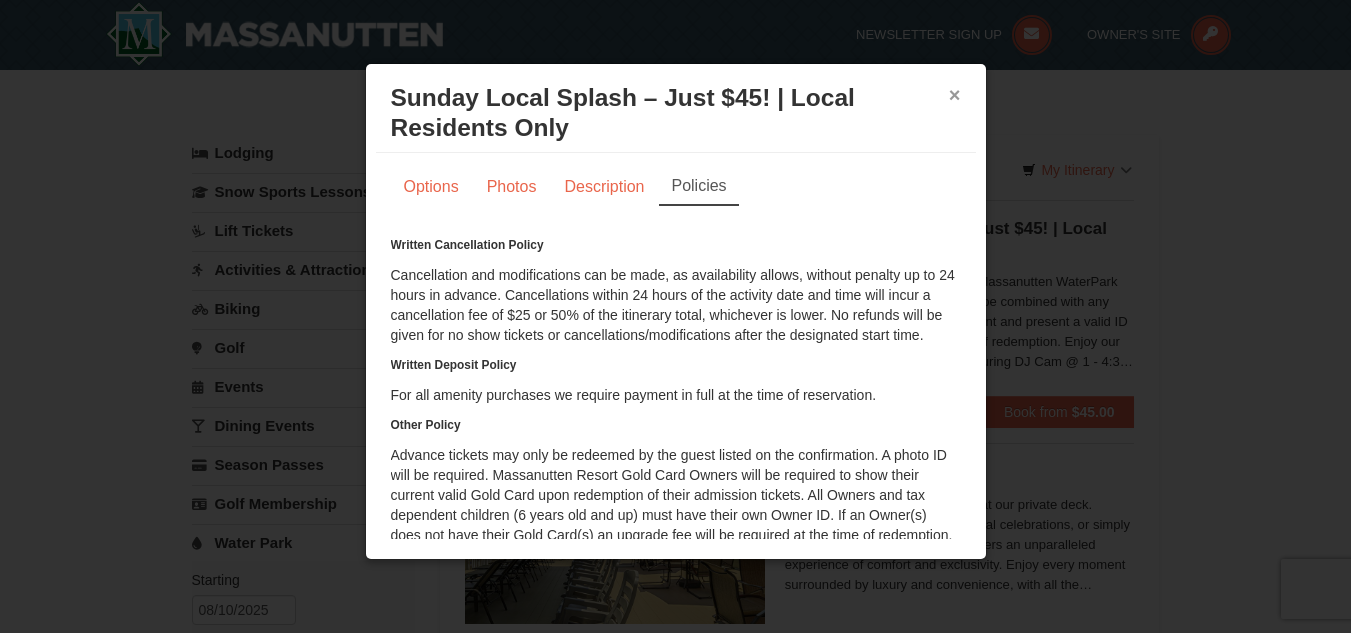 click on "×" at bounding box center (955, 95) 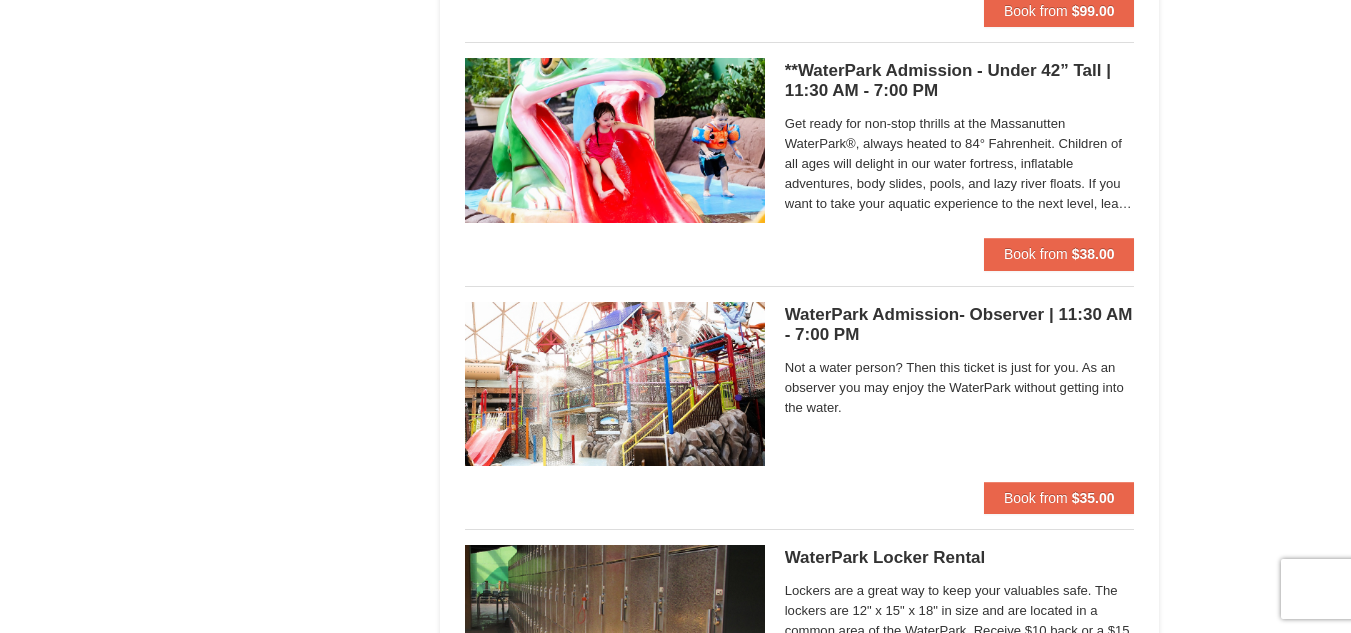 scroll, scrollTop: 1600, scrollLeft: 0, axis: vertical 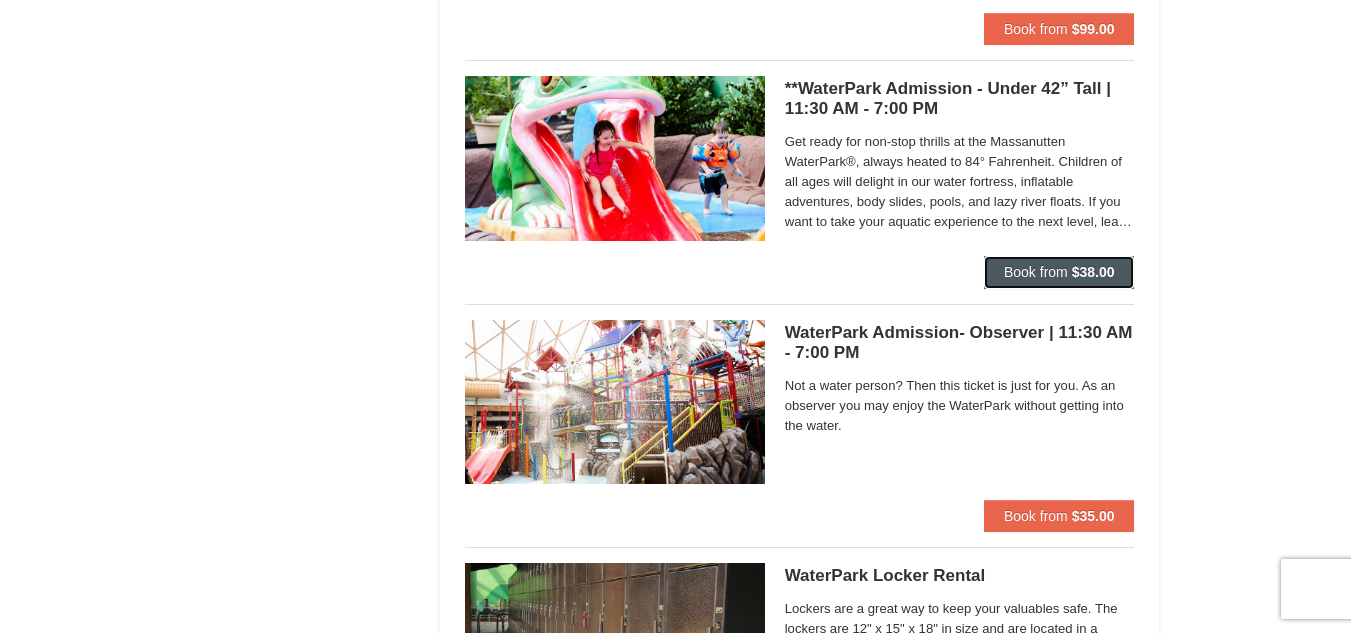 click on "Book from   $38.00" at bounding box center (1059, 272) 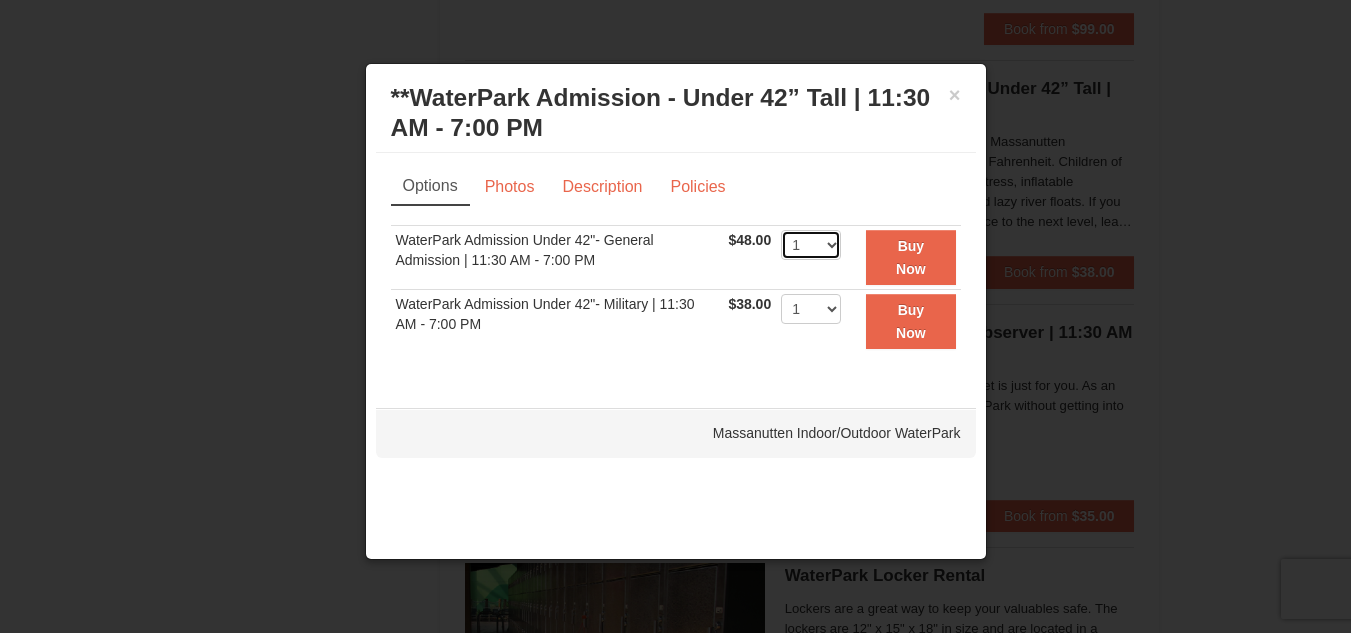 click on "1
2
3
4
5
6
7
8
9
10
11
12
13
14
15
16
17
18
19
20
21 22" at bounding box center (811, 245) 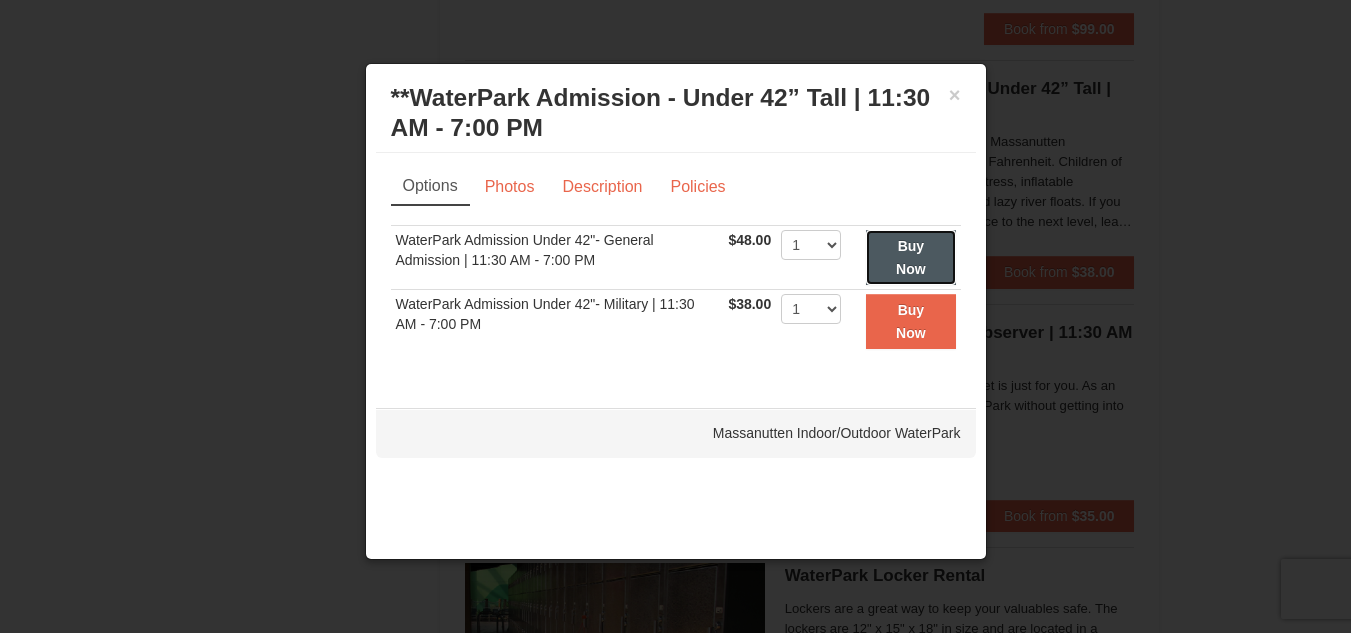 click on "Buy Now" at bounding box center [911, 257] 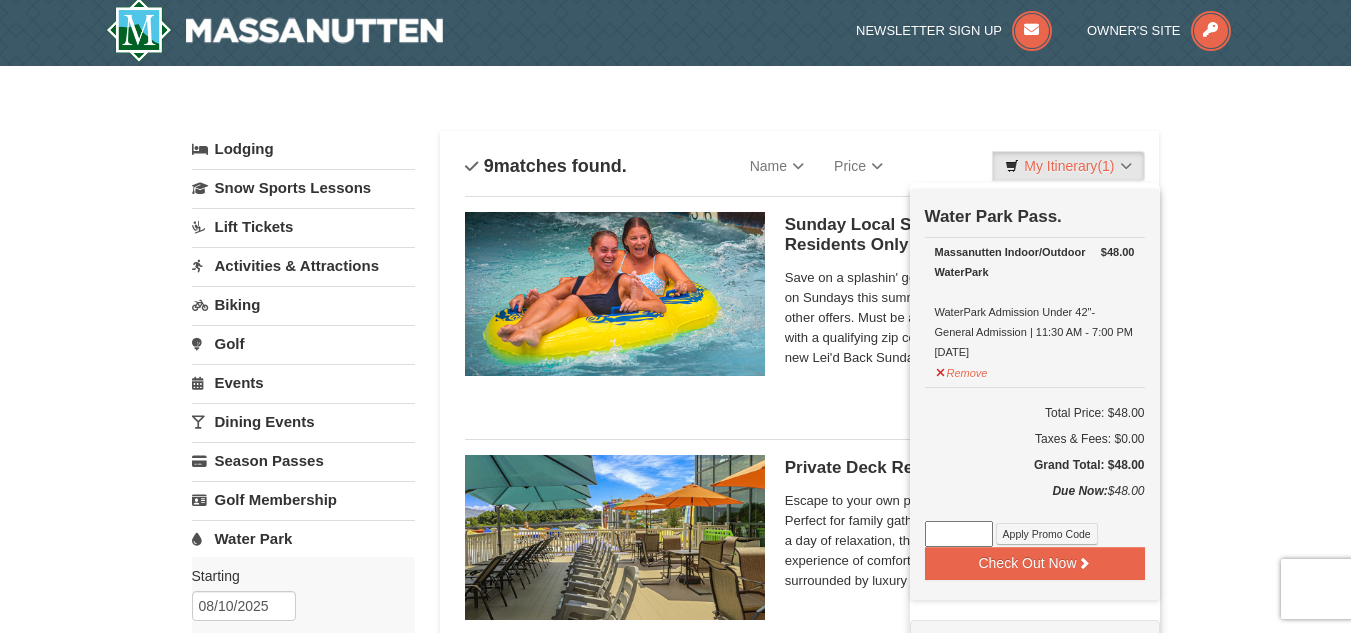 scroll, scrollTop: 6, scrollLeft: 0, axis: vertical 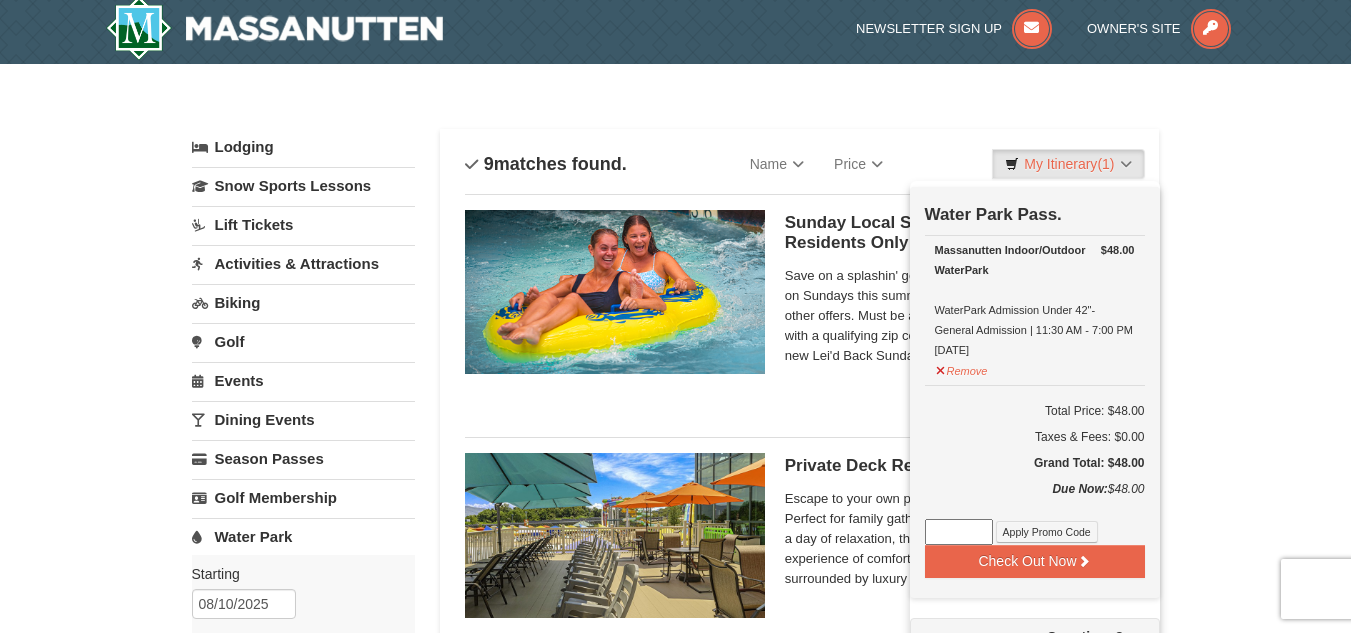 click on "×
Categories
List
Filter
My Itinerary (1)
Check Out Now
Water Park Pass.
$48.00
Massanutten Indoor/Outdoor WaterPark
WaterPark Admission Under 42"- General Admission | 11:30 AM - 7:00 PM
8/10/2025" at bounding box center (675, 1252) 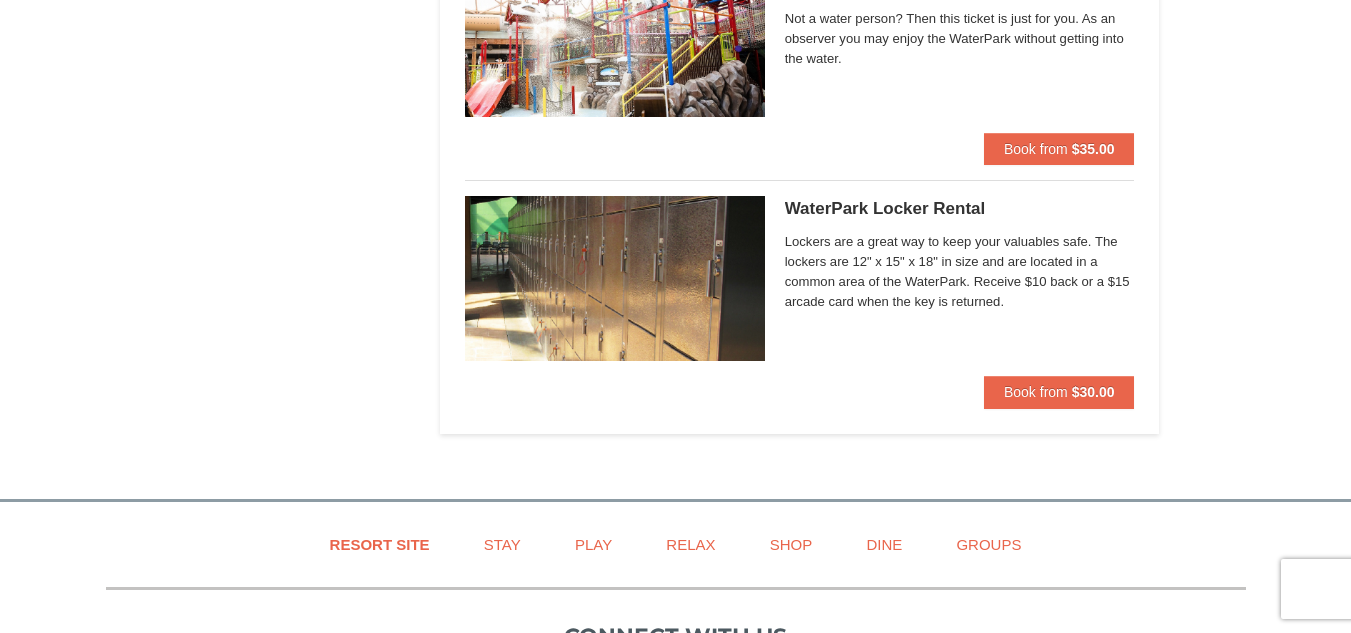 scroll, scrollTop: 2006, scrollLeft: 0, axis: vertical 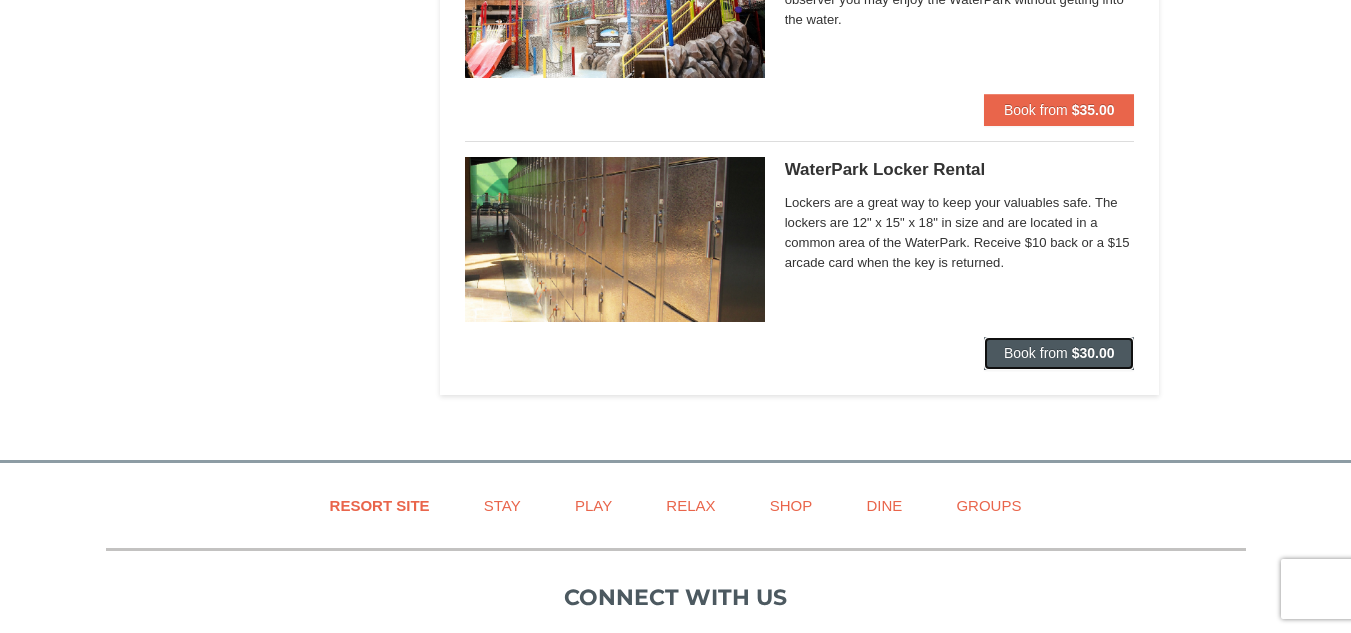click on "Book from" at bounding box center (1036, 353) 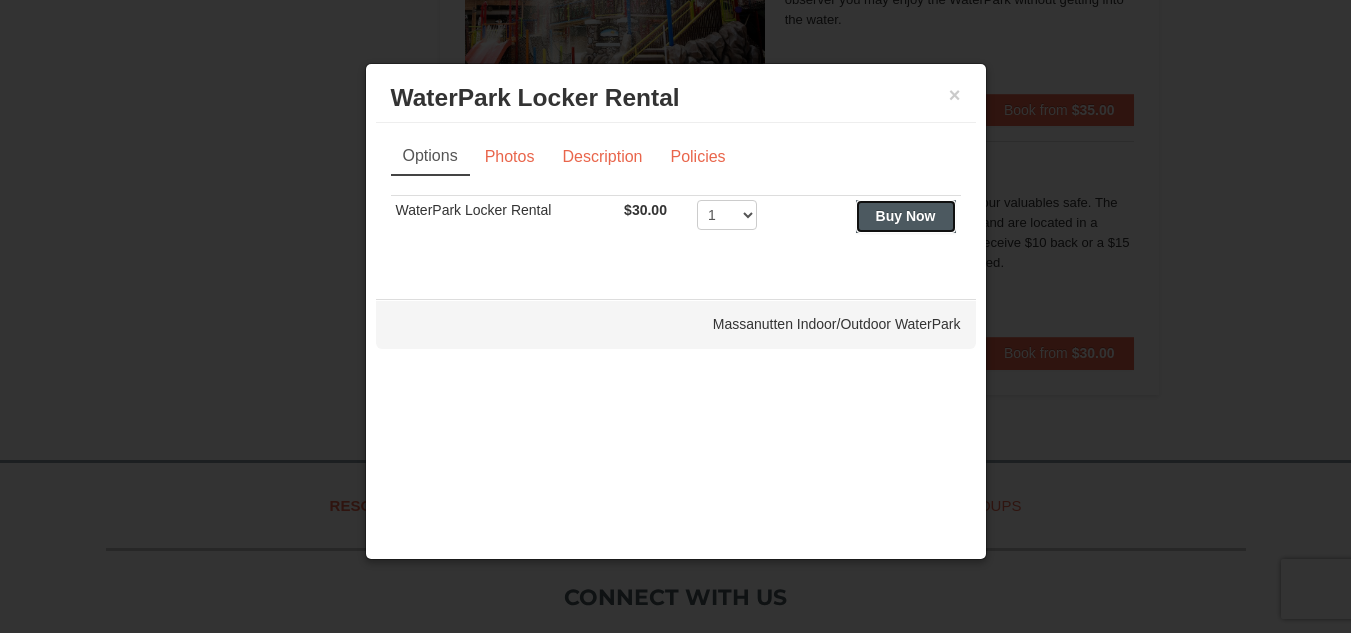 click on "Buy Now" at bounding box center [906, 216] 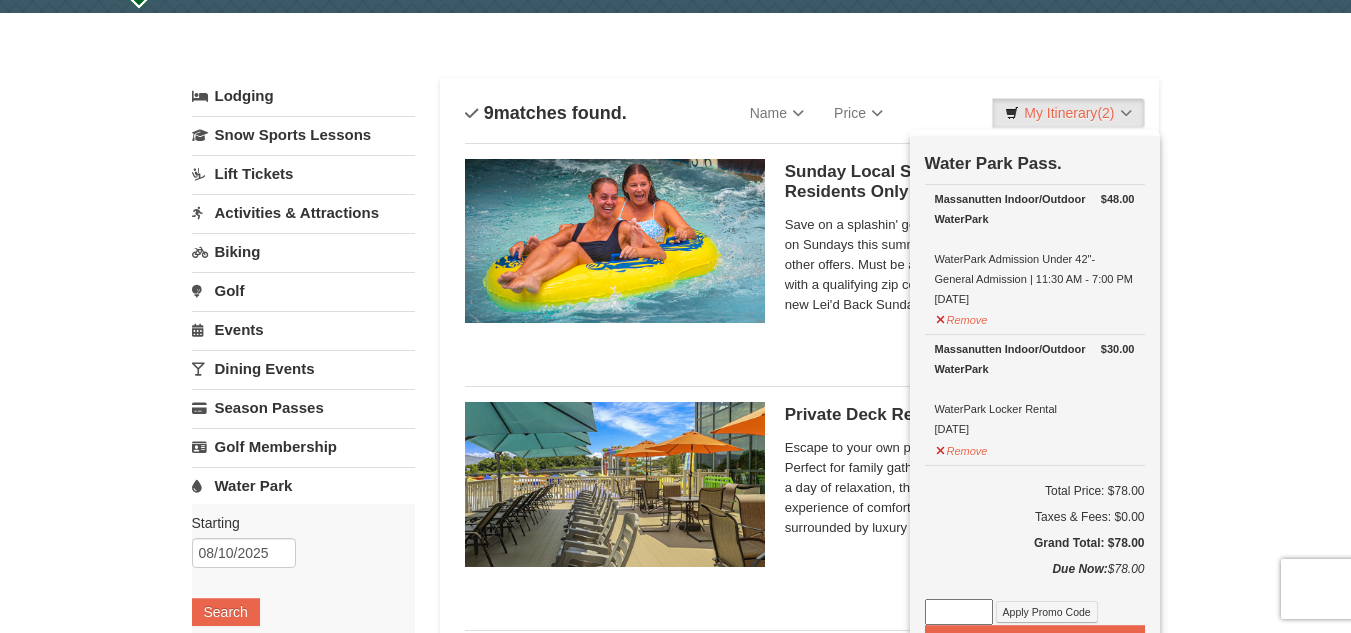 scroll, scrollTop: 106, scrollLeft: 0, axis: vertical 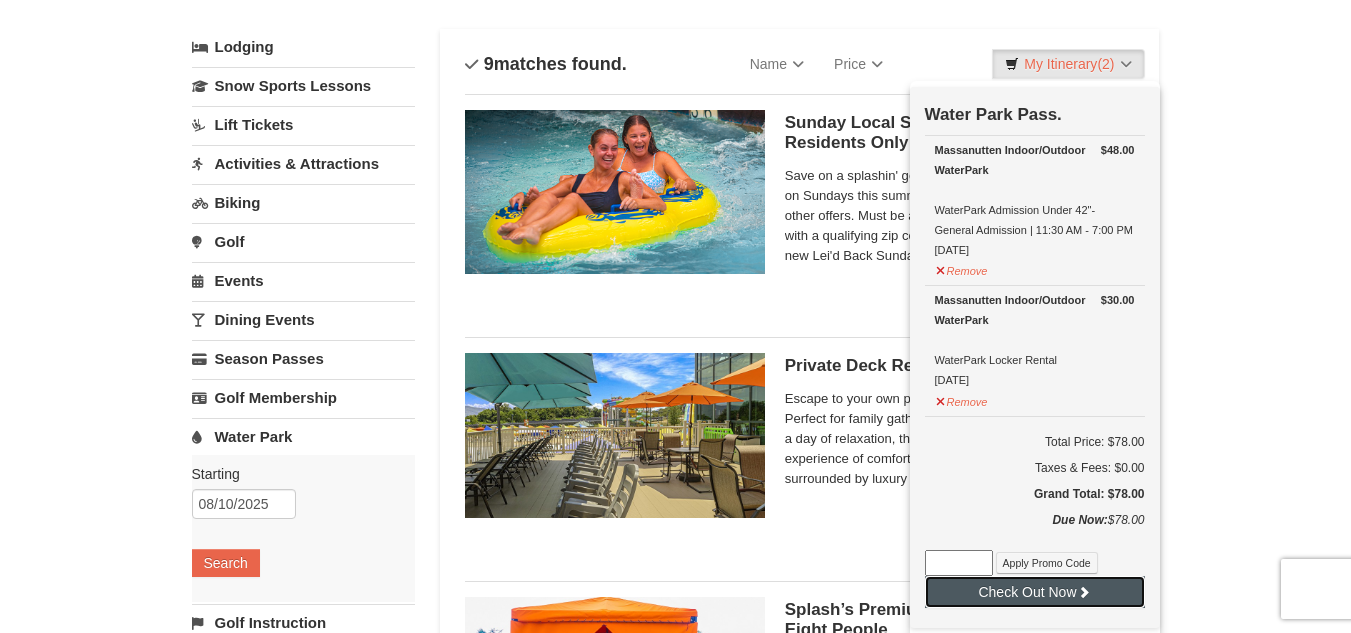 click on "Check Out Now" at bounding box center (1035, 592) 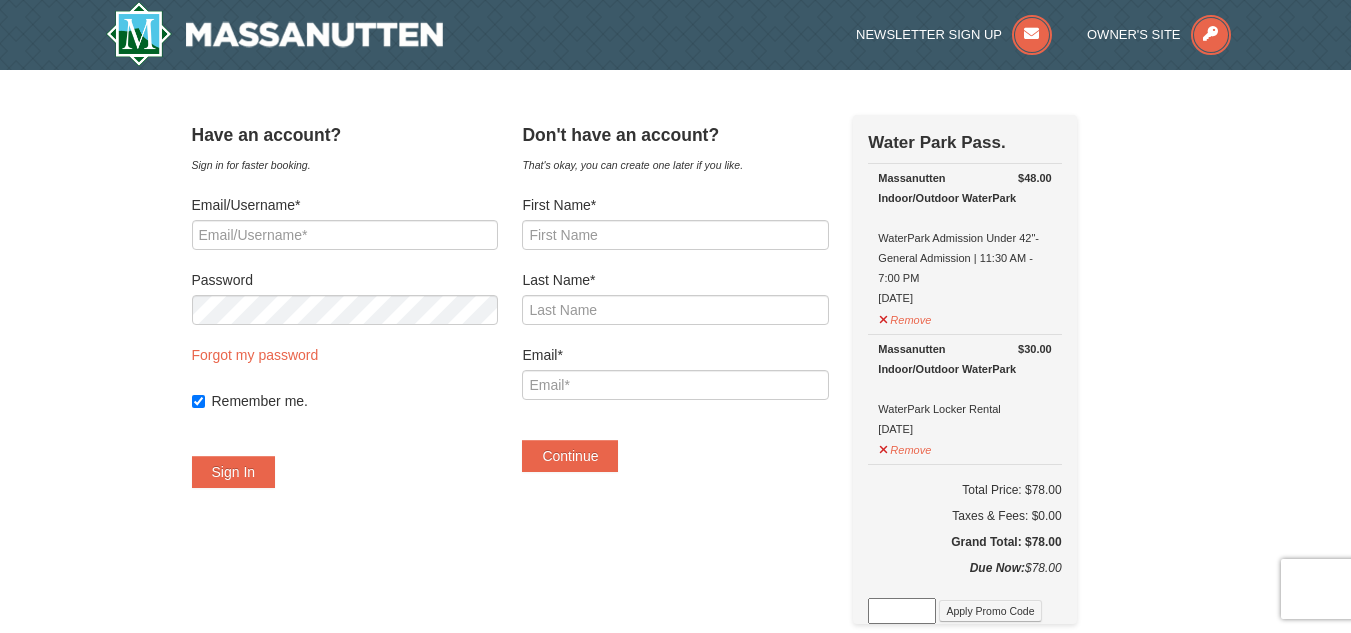 scroll, scrollTop: 0, scrollLeft: 0, axis: both 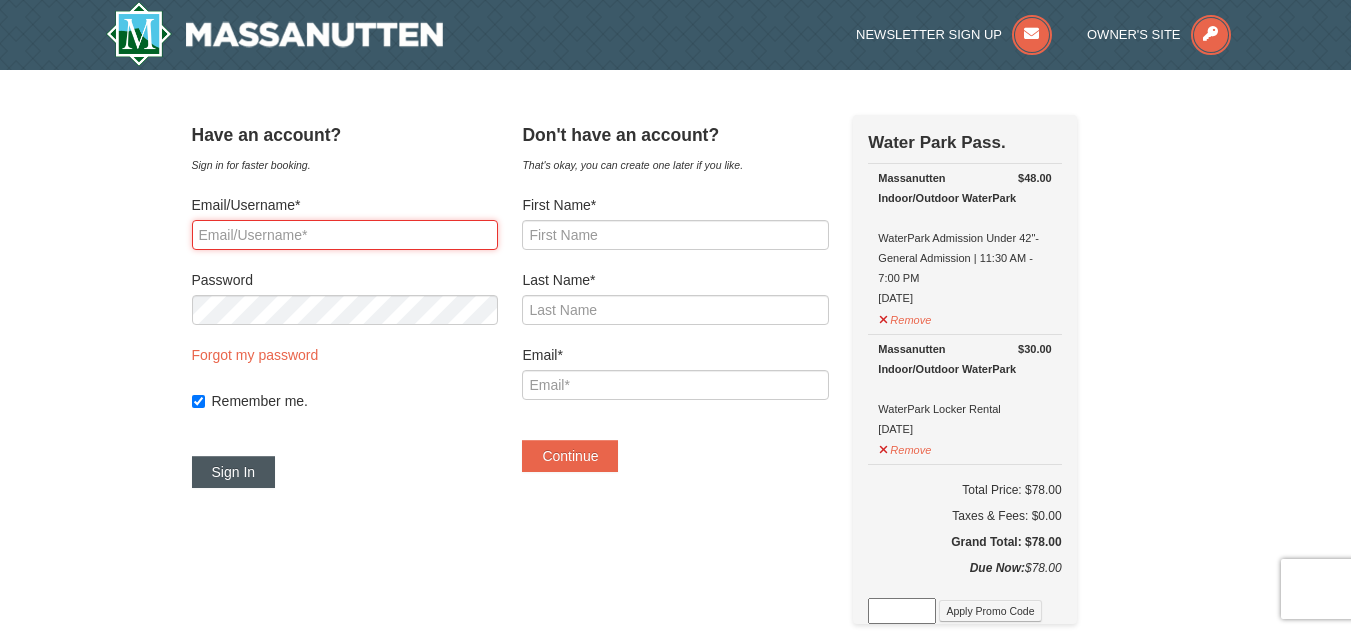 type on "[USERNAME]@[DOMAIN]" 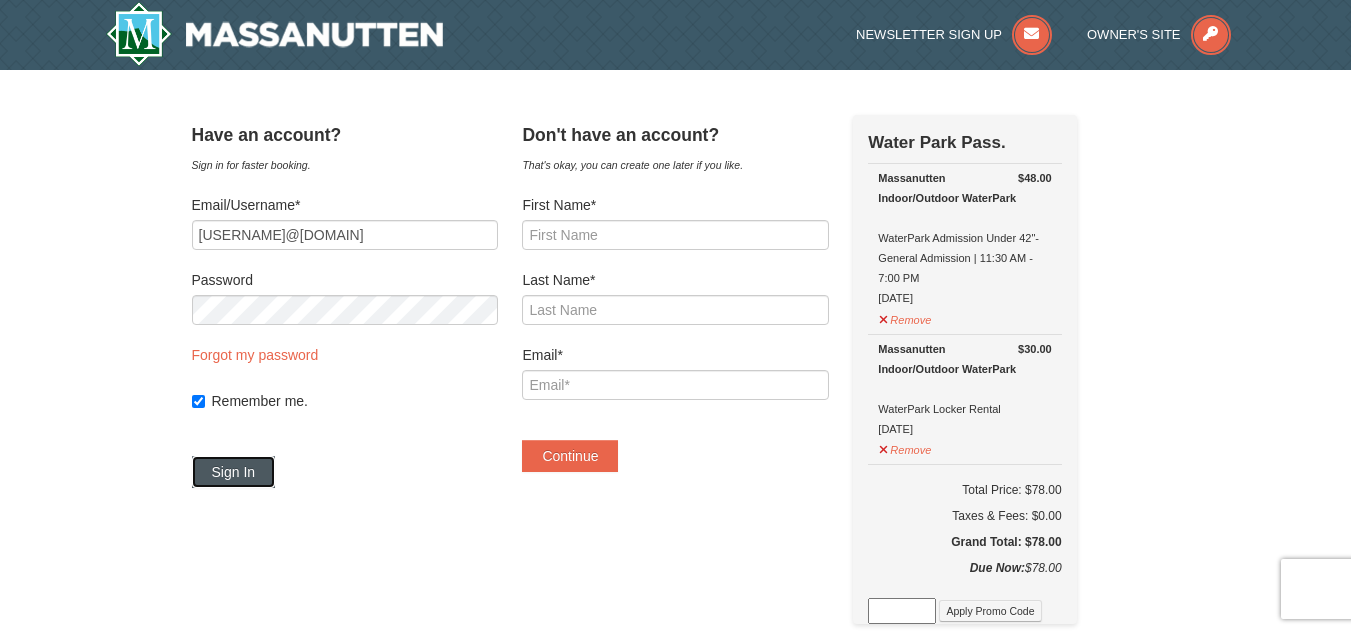 click on "Sign In" at bounding box center [234, 472] 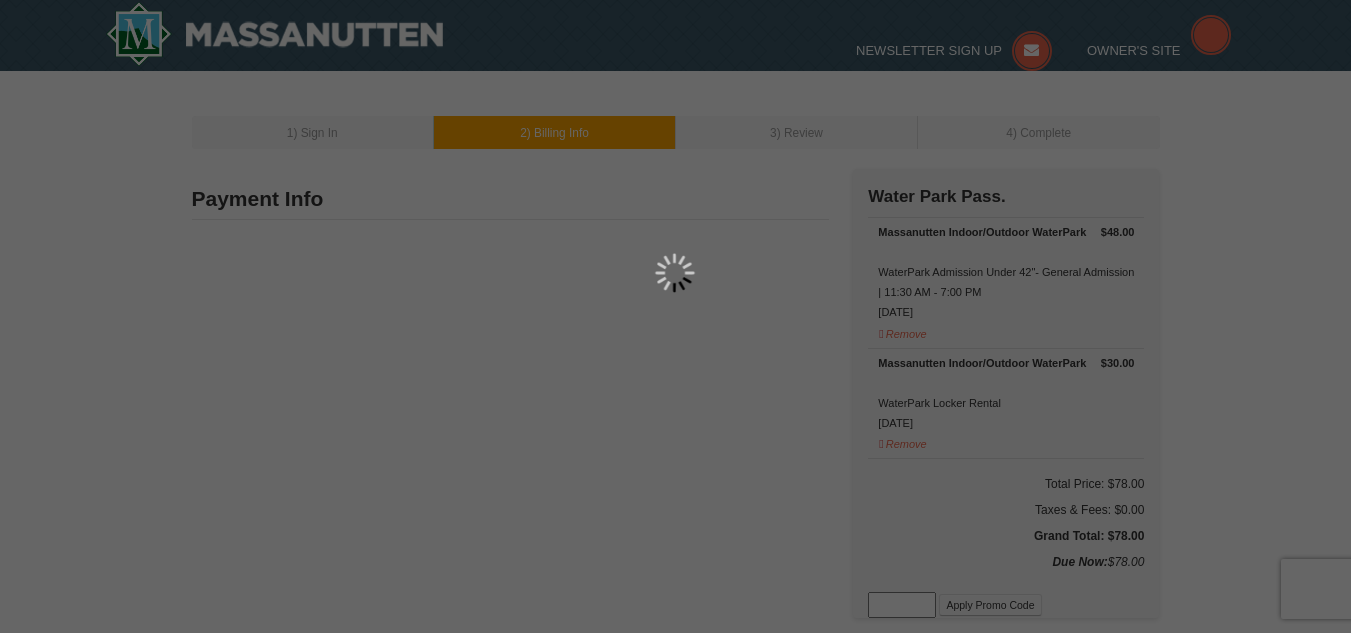 scroll, scrollTop: 0, scrollLeft: 0, axis: both 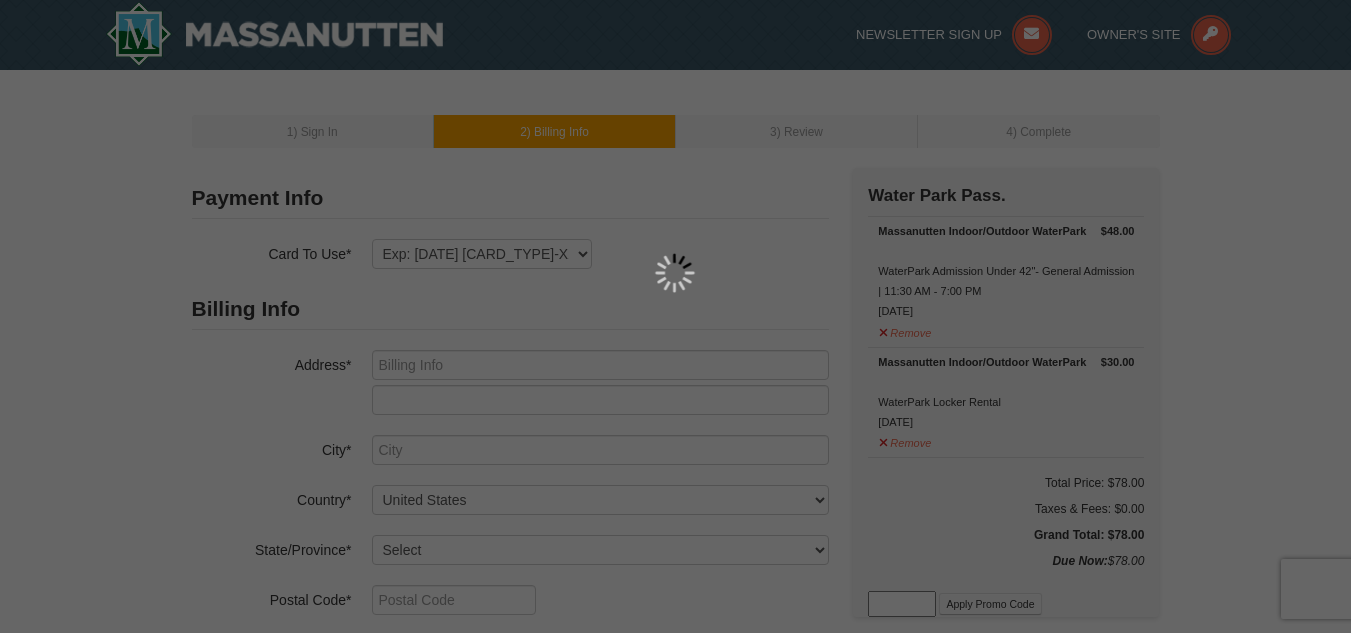 type on "2702 Colebrooke Drive" 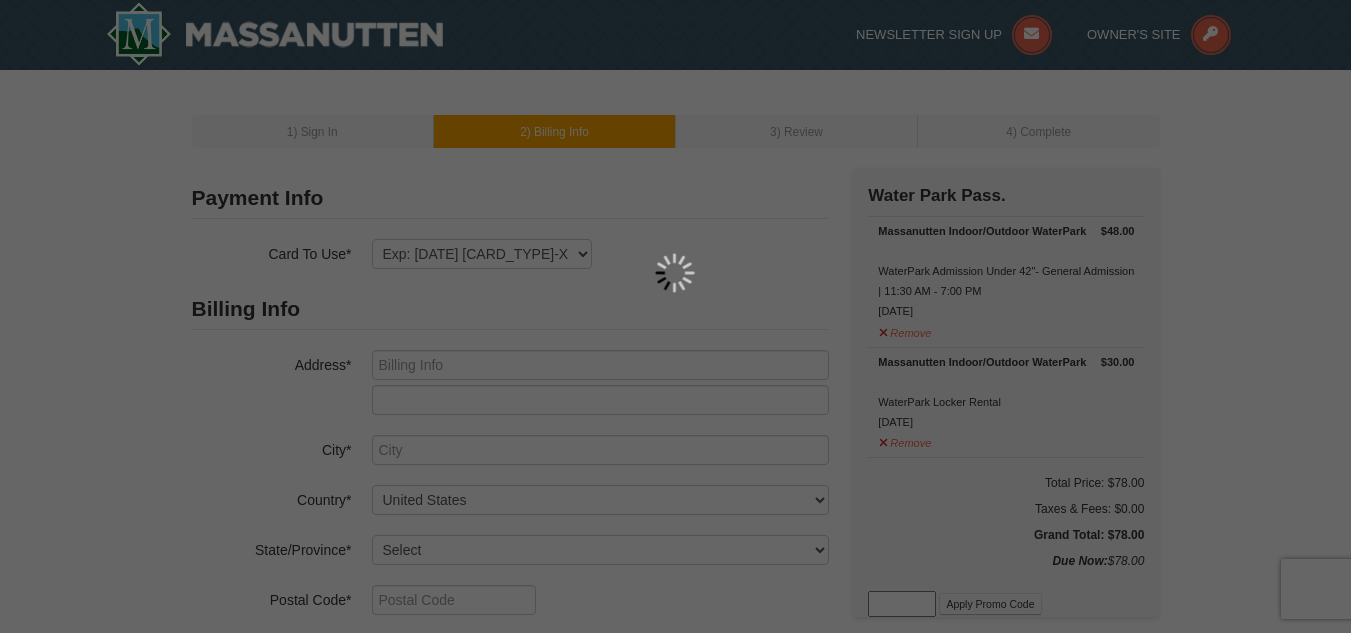 type on "Temple Hills" 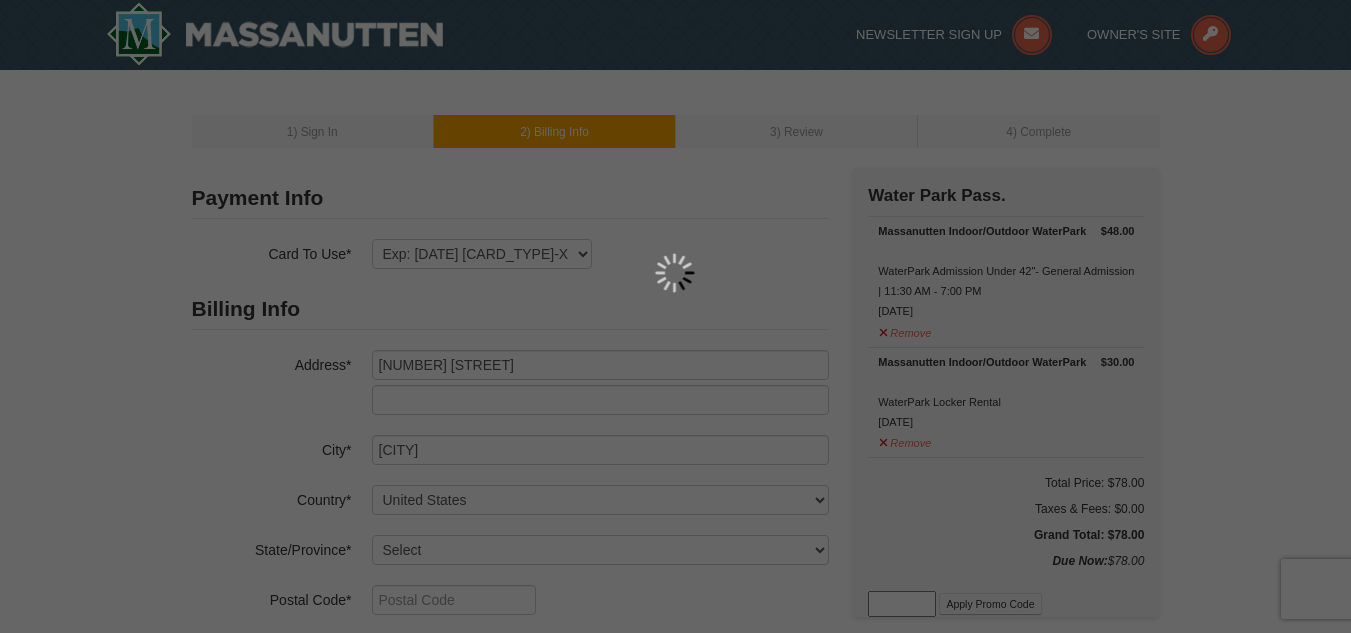 select on "MD" 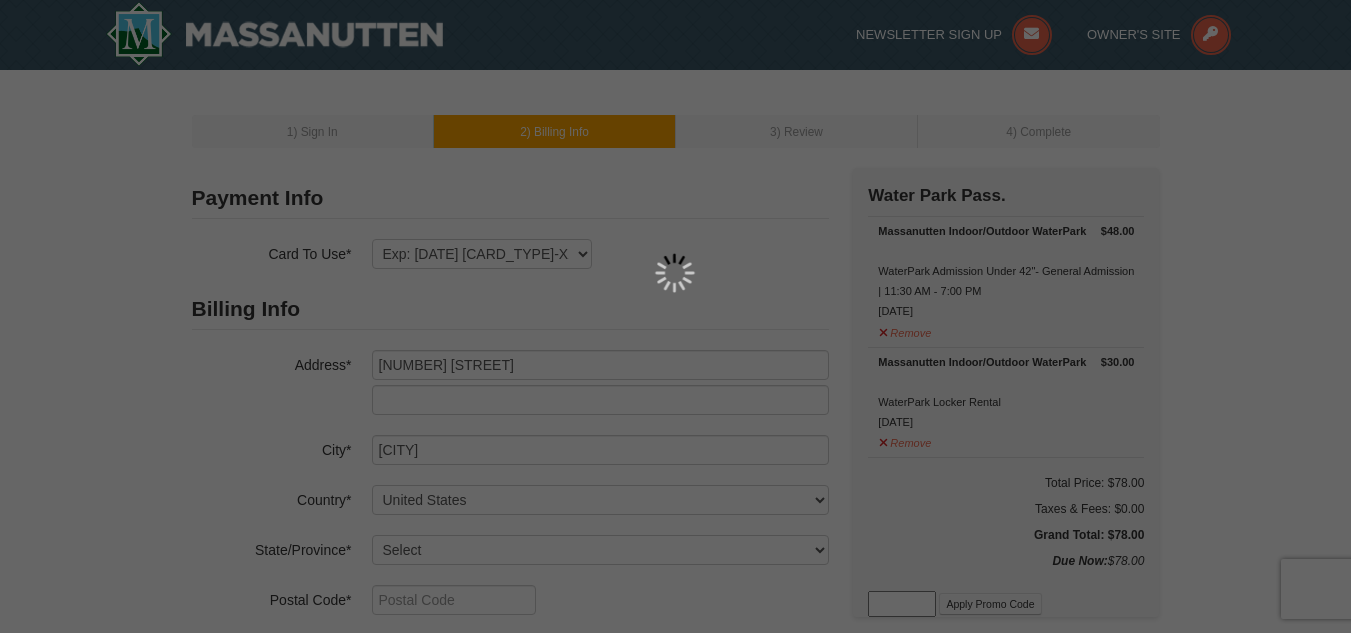type on "20748" 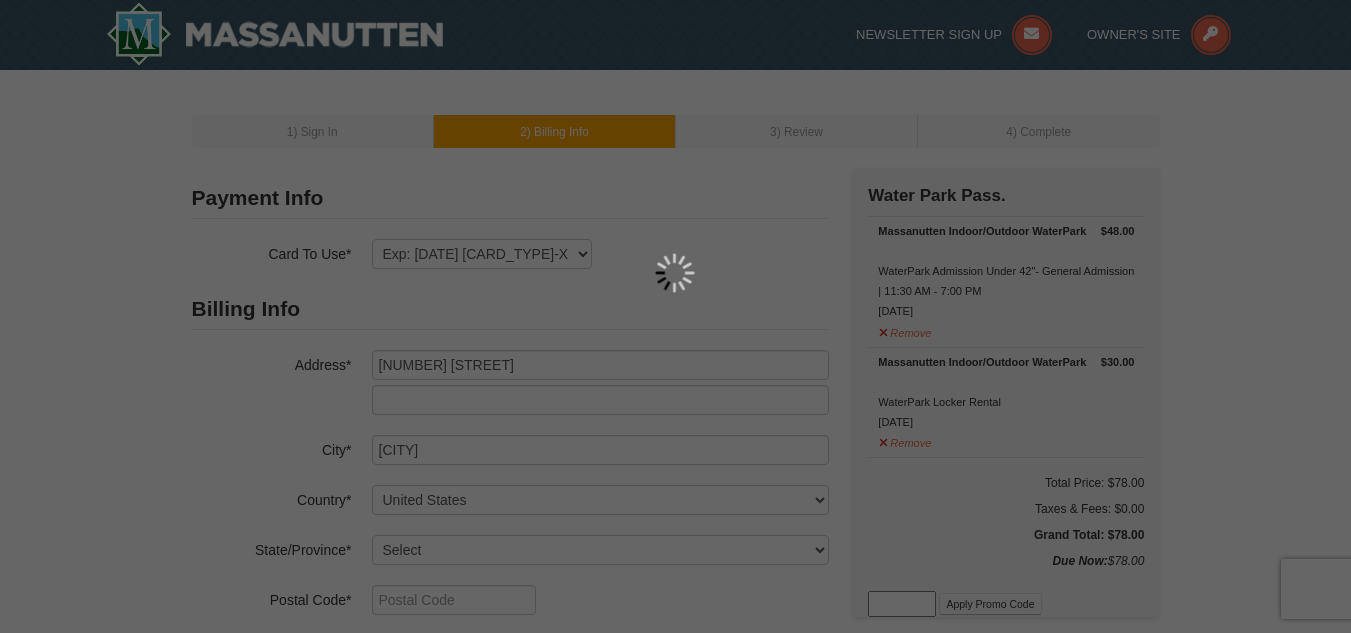 type on "301" 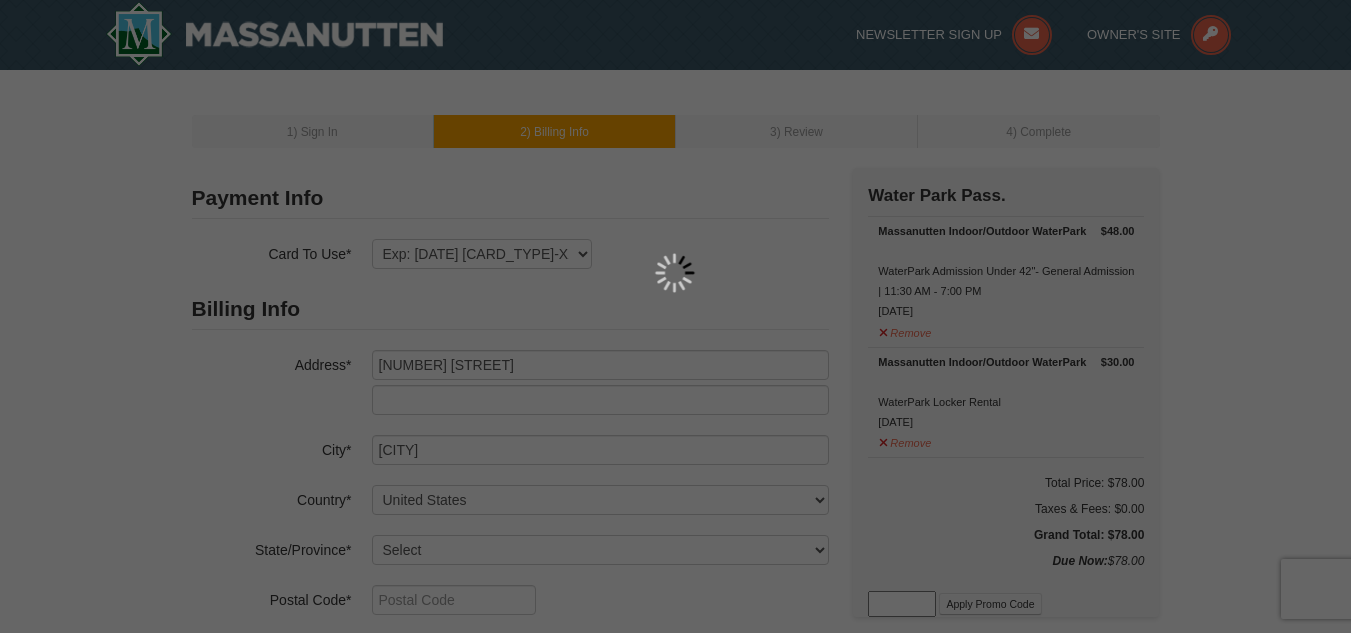 type on "641" 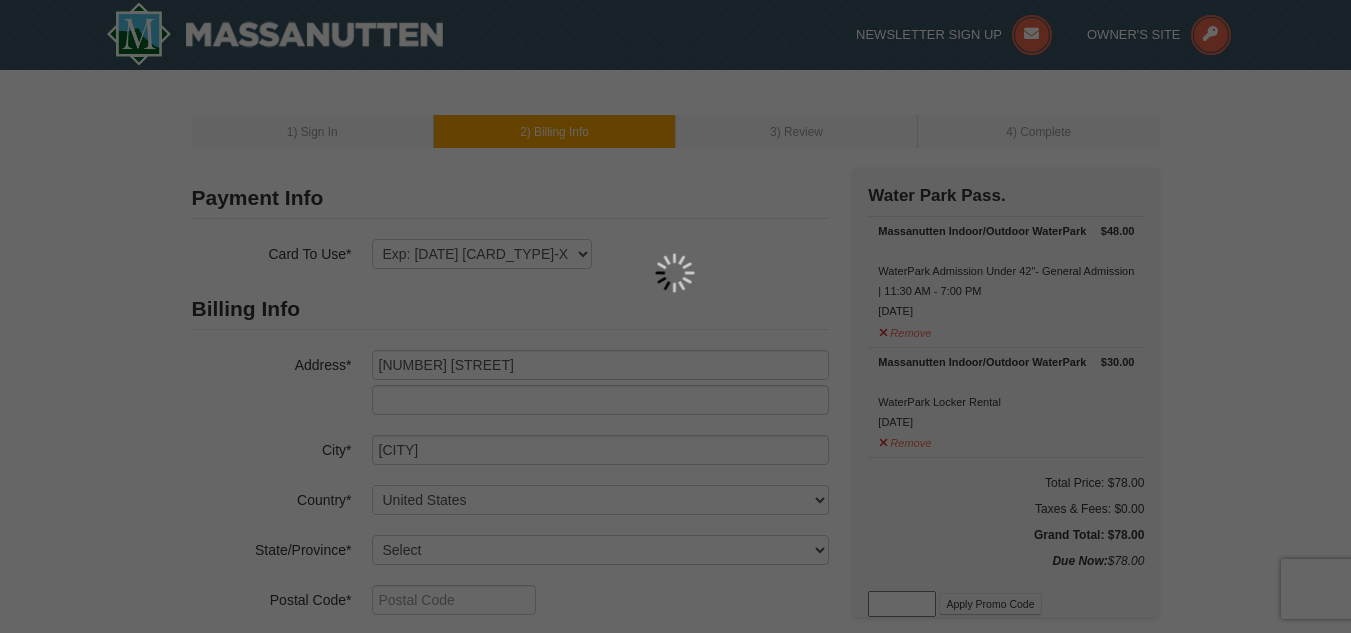 type on "6546" 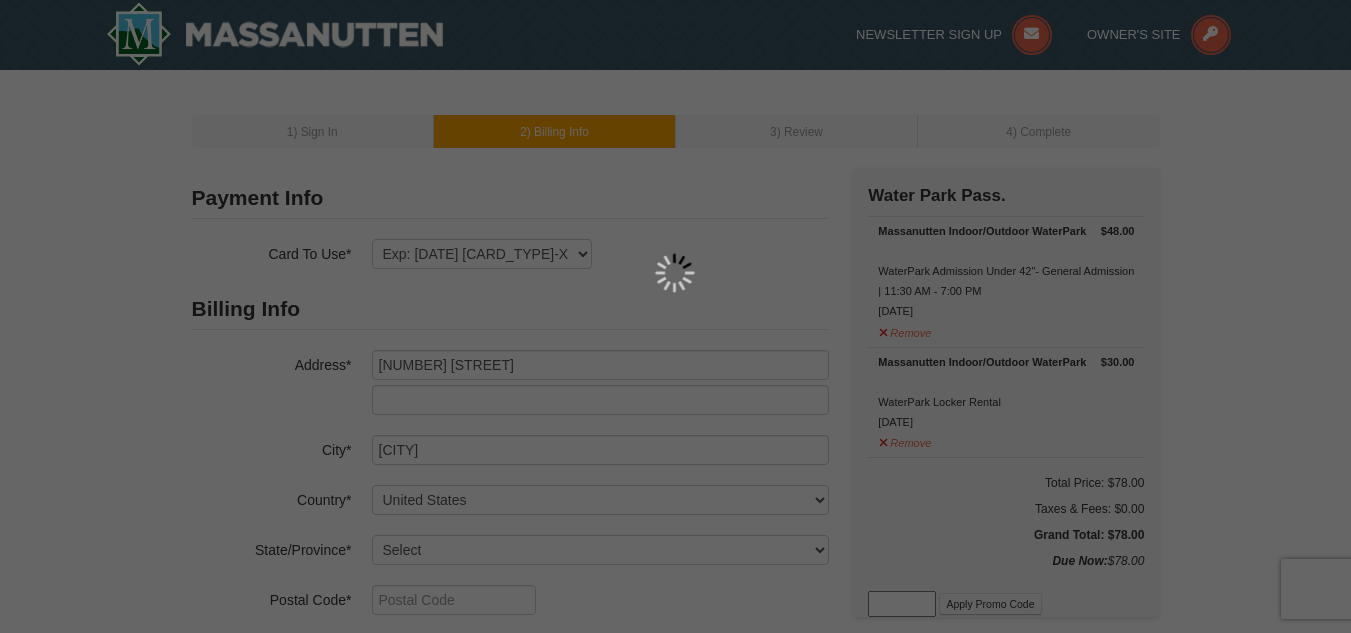 type on "[USERNAME]@[DOMAIN]" 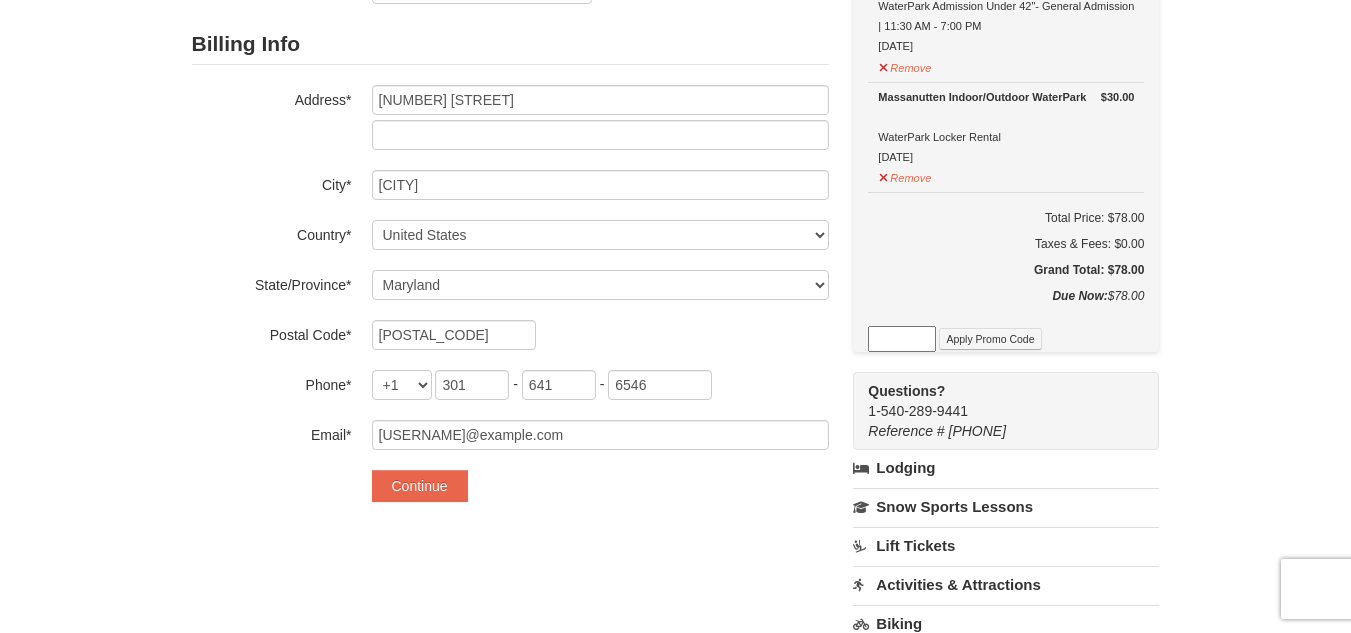 scroll, scrollTop: 300, scrollLeft: 0, axis: vertical 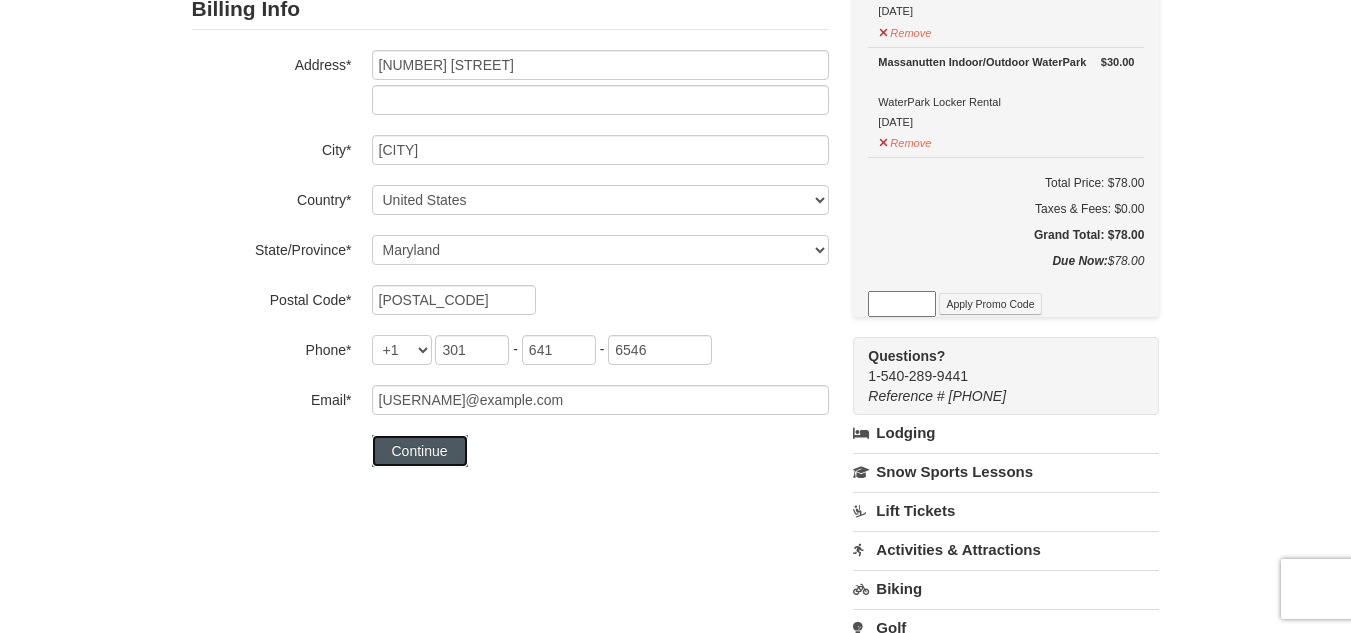 click on "Continue" at bounding box center (420, 451) 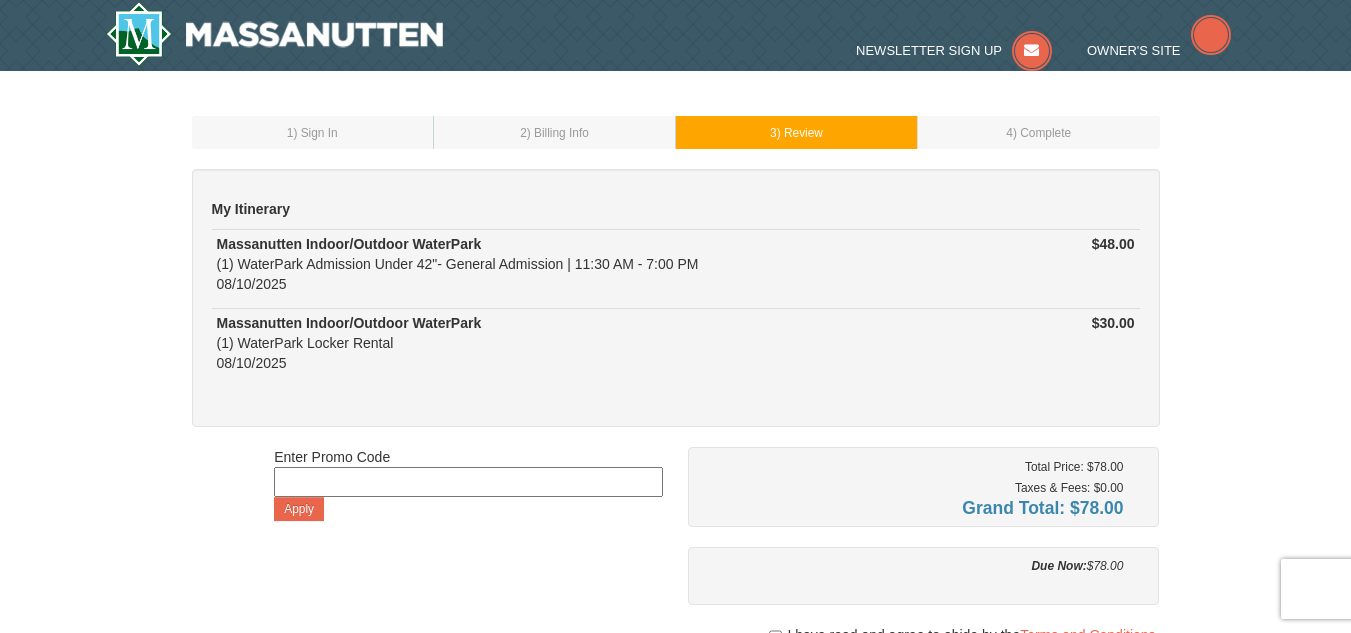scroll, scrollTop: 0, scrollLeft: 0, axis: both 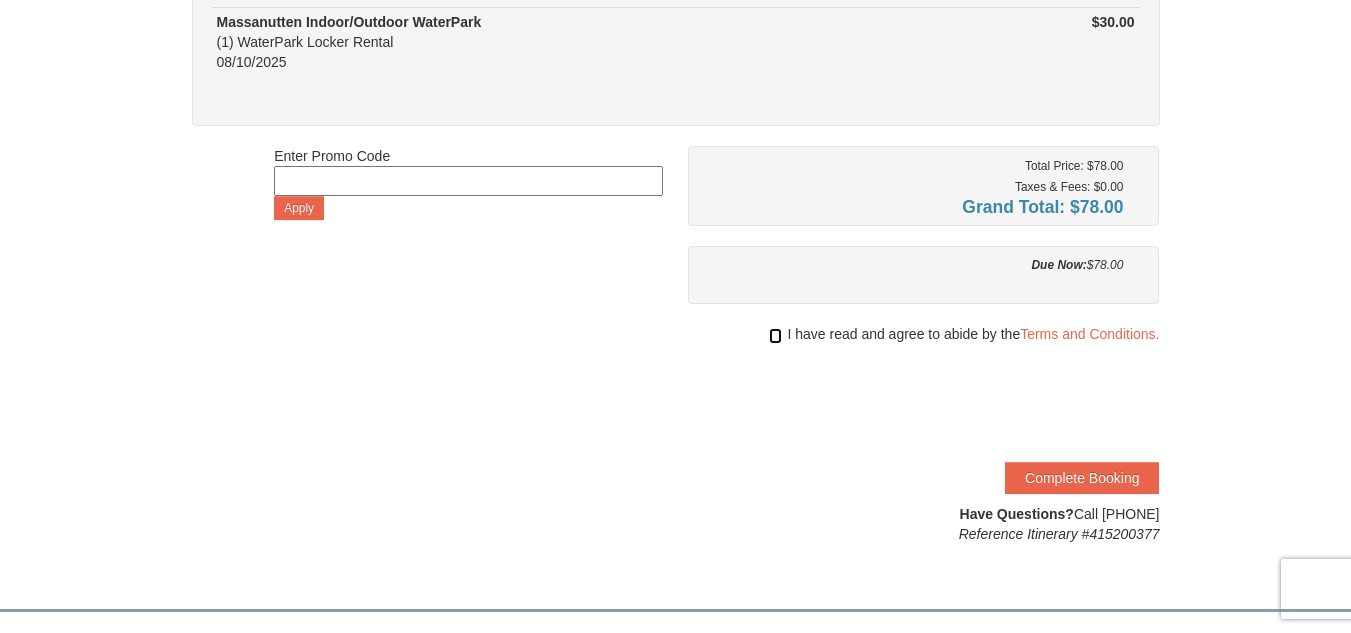 click at bounding box center (775, 336) 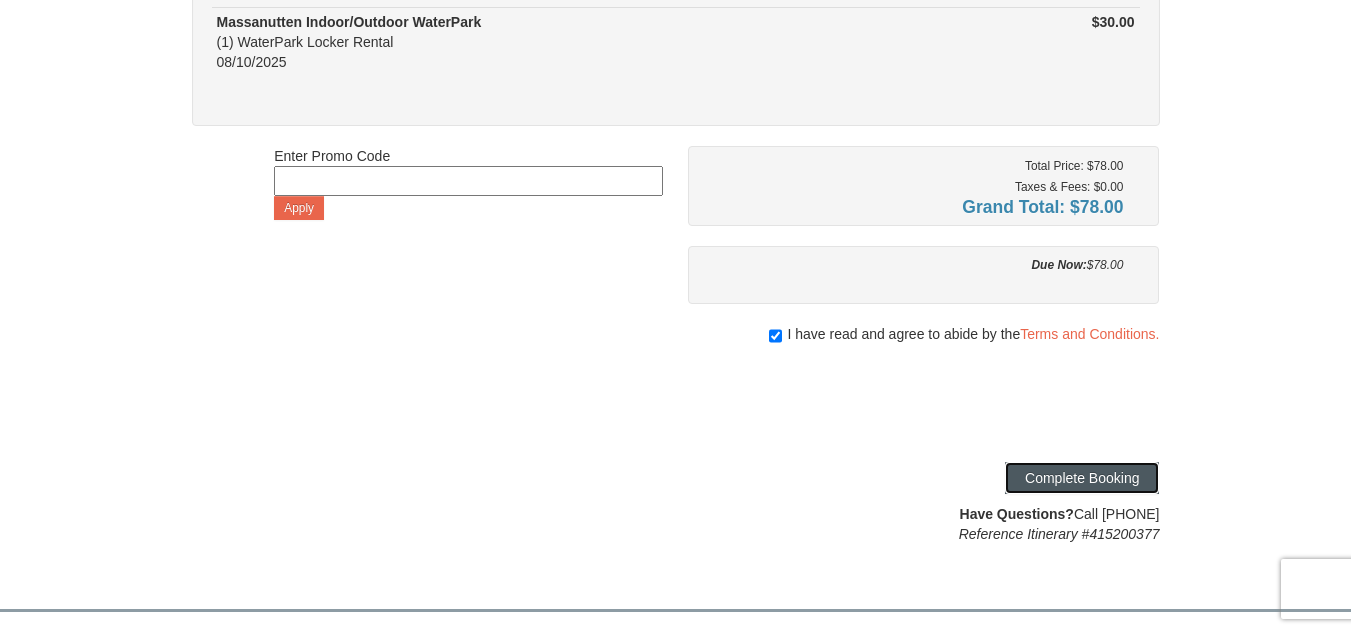 click on "Complete Booking" at bounding box center [1082, 478] 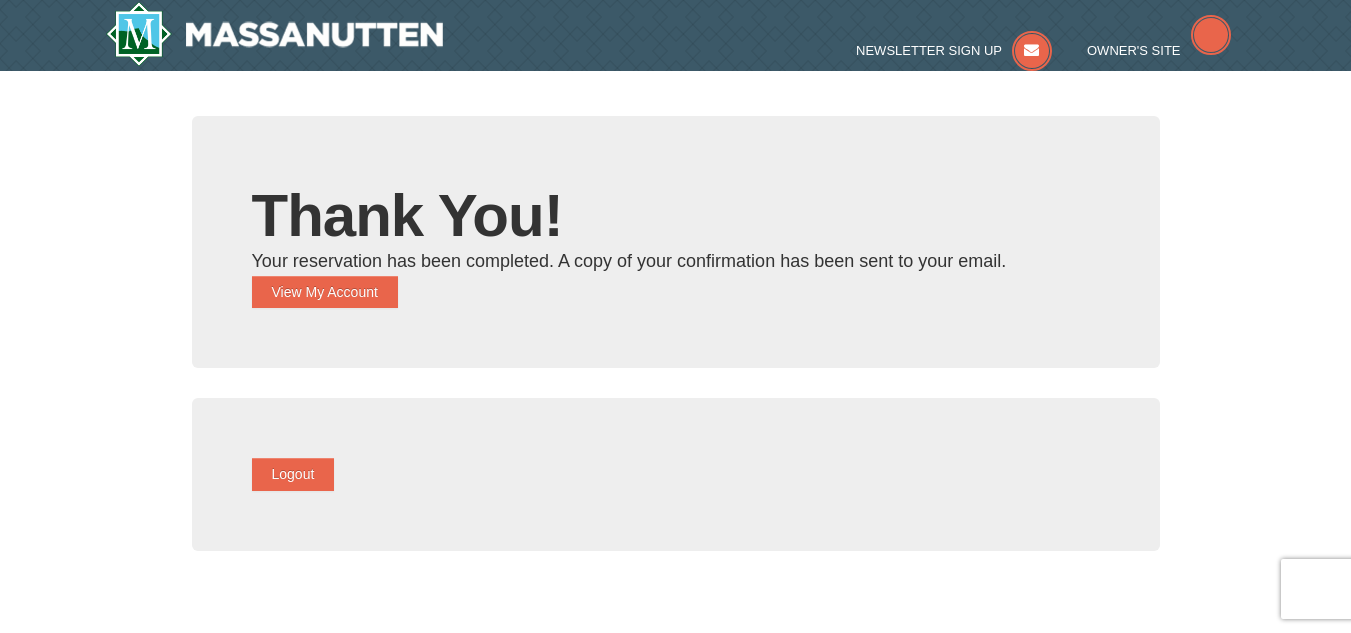 scroll, scrollTop: 0, scrollLeft: 0, axis: both 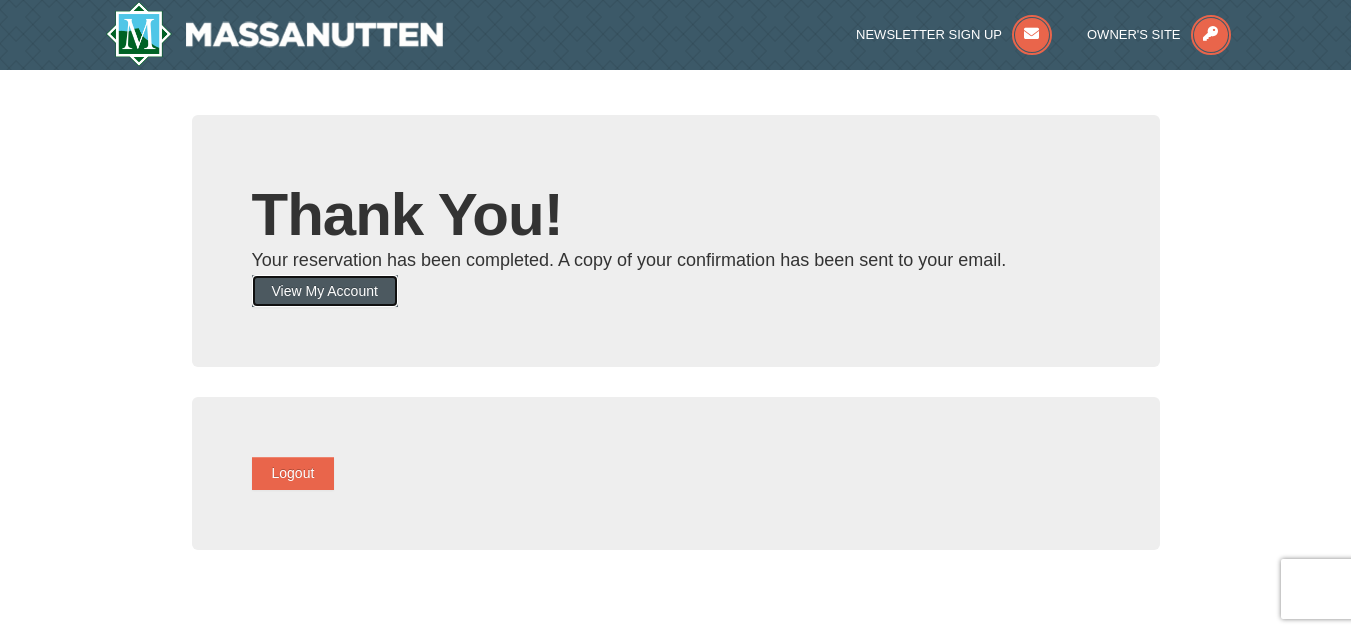 click on "View My Account" at bounding box center (325, 291) 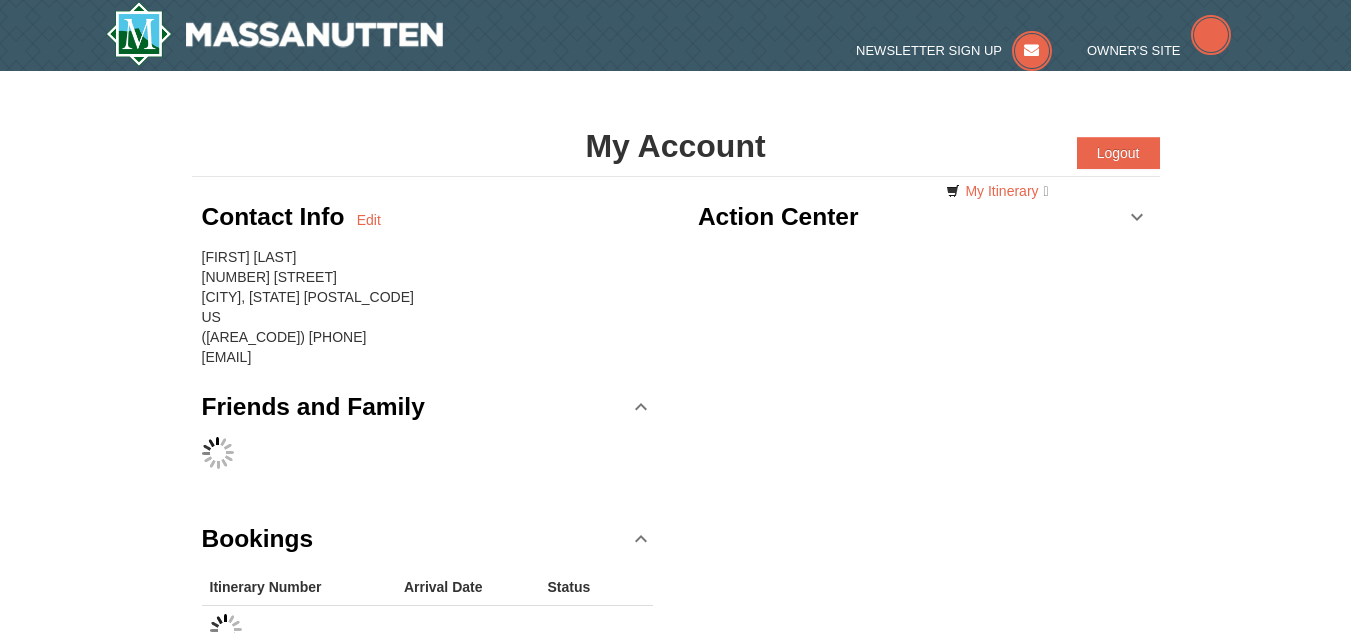 scroll, scrollTop: 0, scrollLeft: 0, axis: both 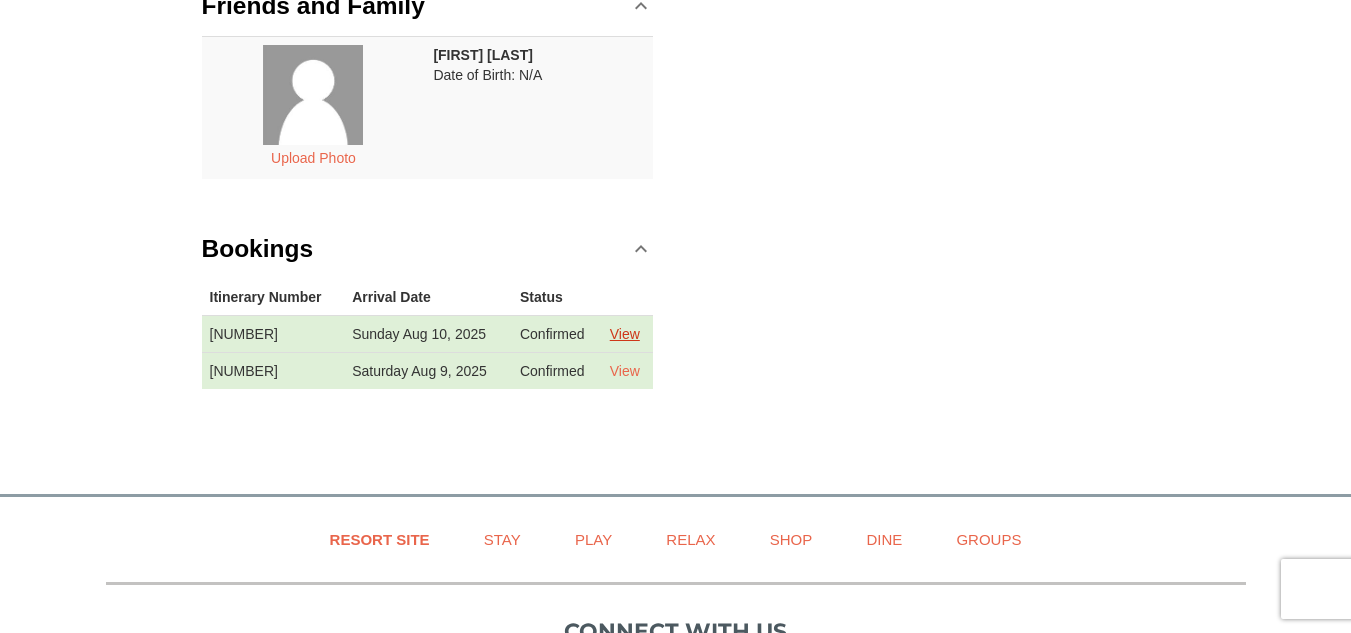 click on "View" at bounding box center [625, 334] 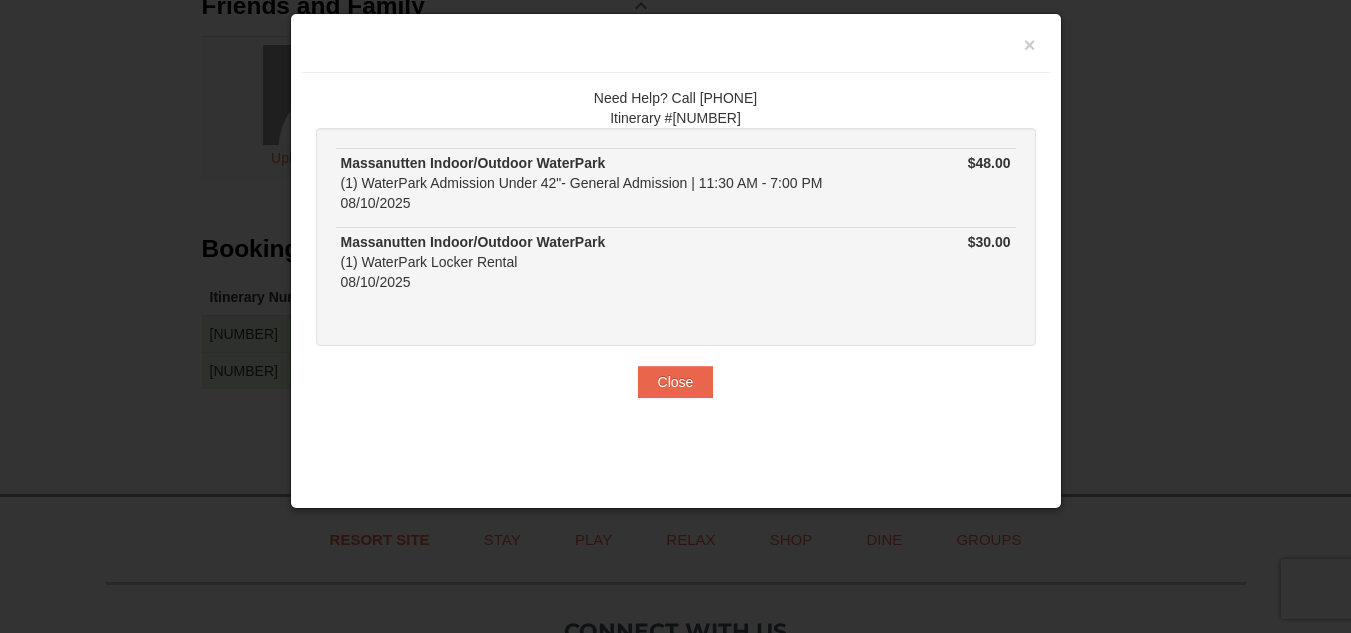 click on "Need Help? Call [PHONE] Itinerary #[NUMBER]
Massanutten Indoor/Outdoor WaterPark
(1) WaterPark Admission Under 42"- General Admission | 11:30 AM - 7:00 PM
[DATE]
$48.00" at bounding box center (676, 243) 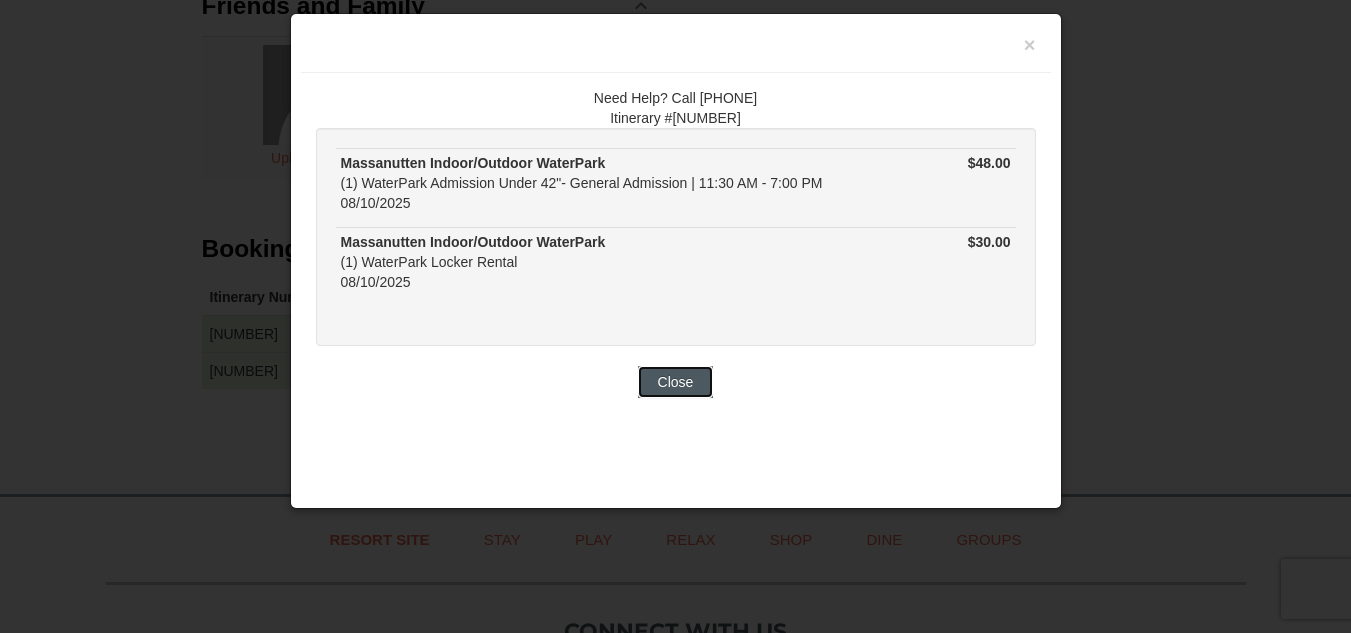 click on "Close" at bounding box center [676, 382] 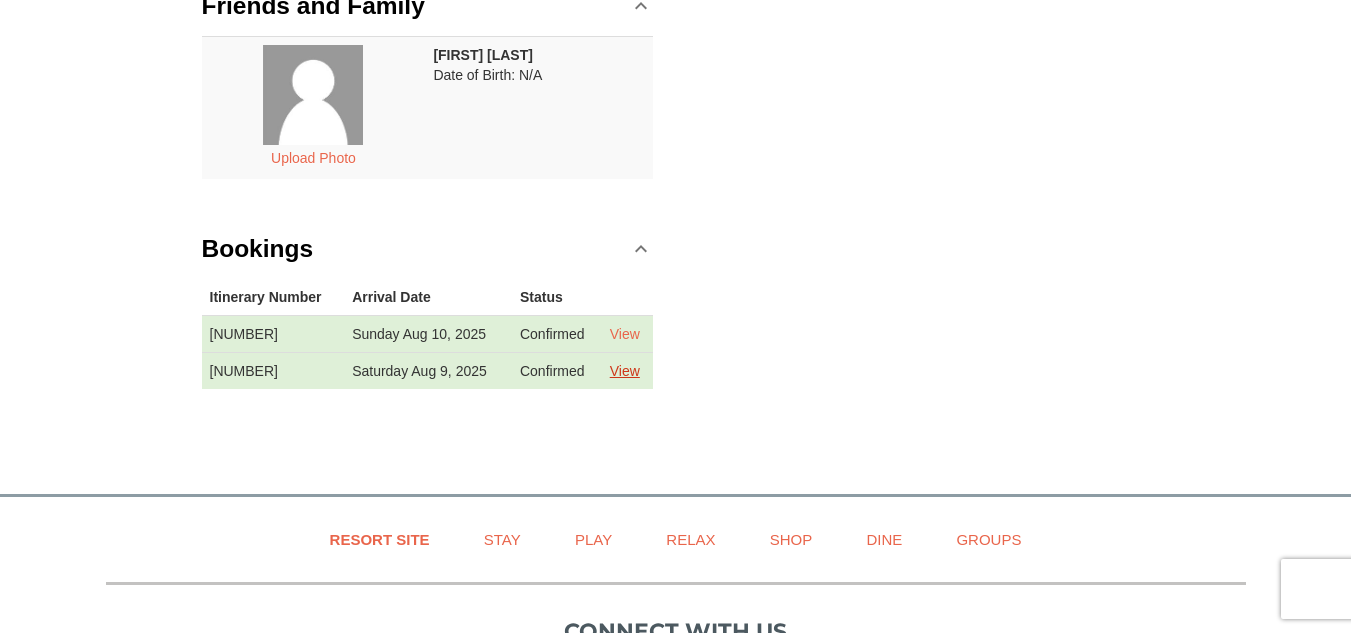 click on "View" at bounding box center [625, 371] 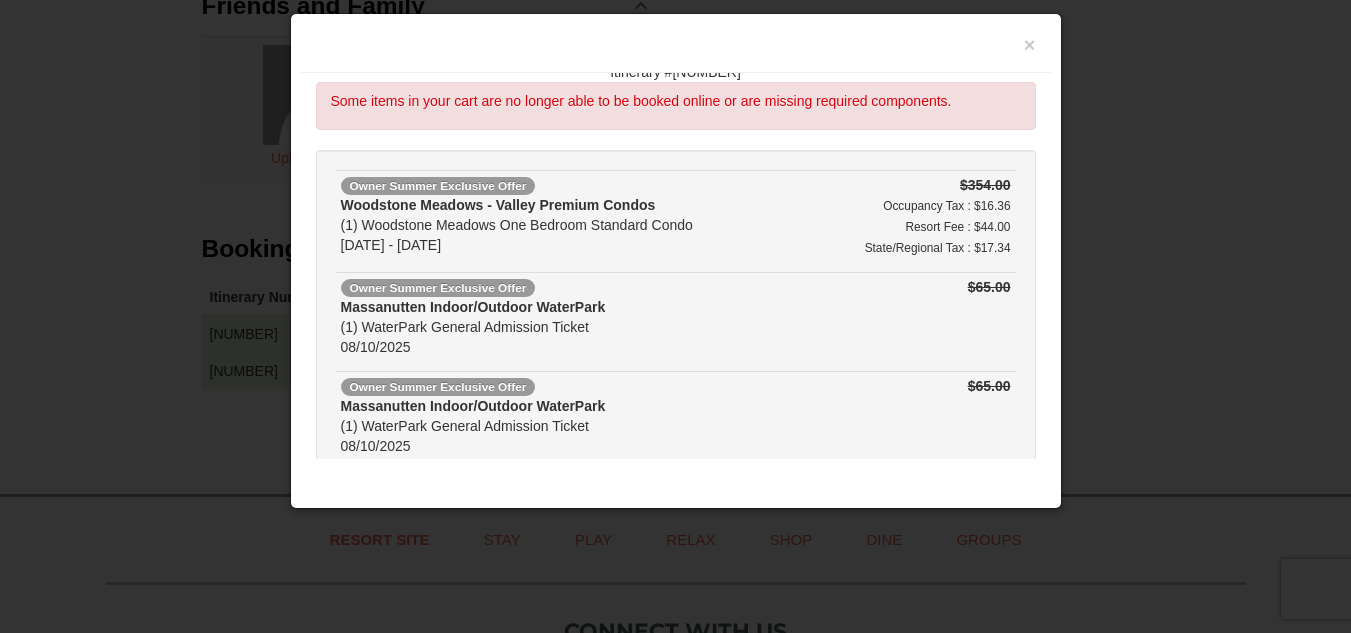 scroll, scrollTop: 0, scrollLeft: 0, axis: both 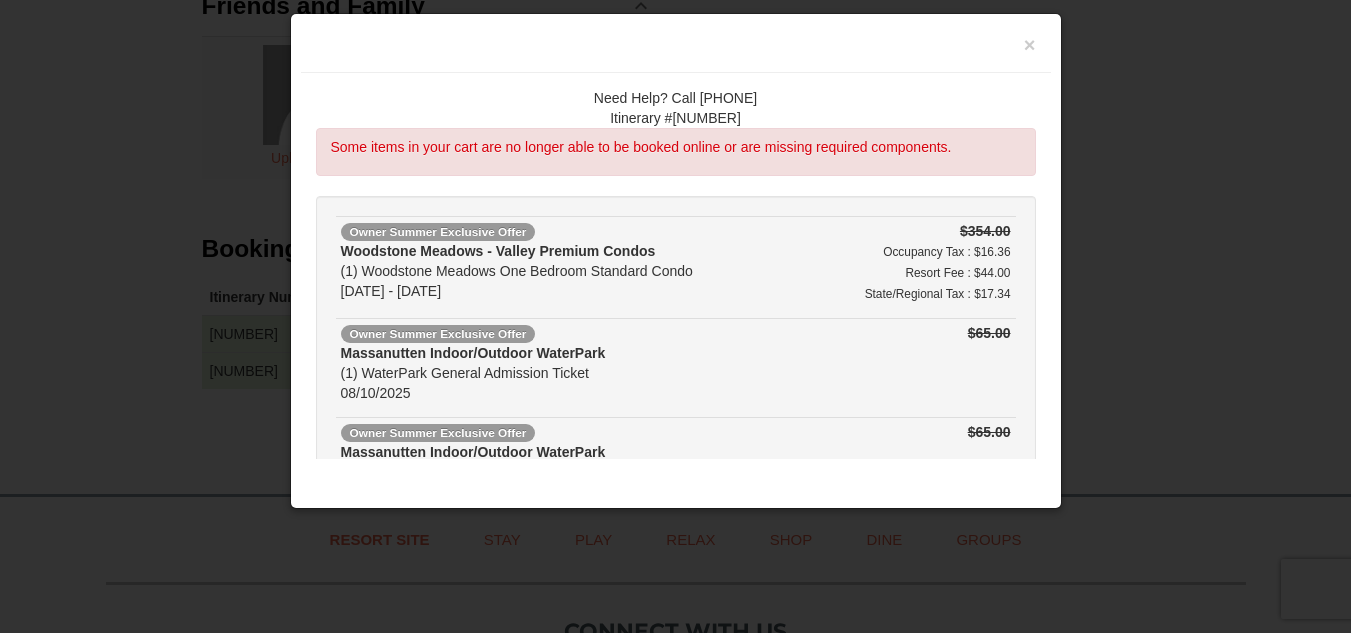 click on "Need Help? Call [PHONE] Itinerary #[NUMBER]" at bounding box center [676, 108] 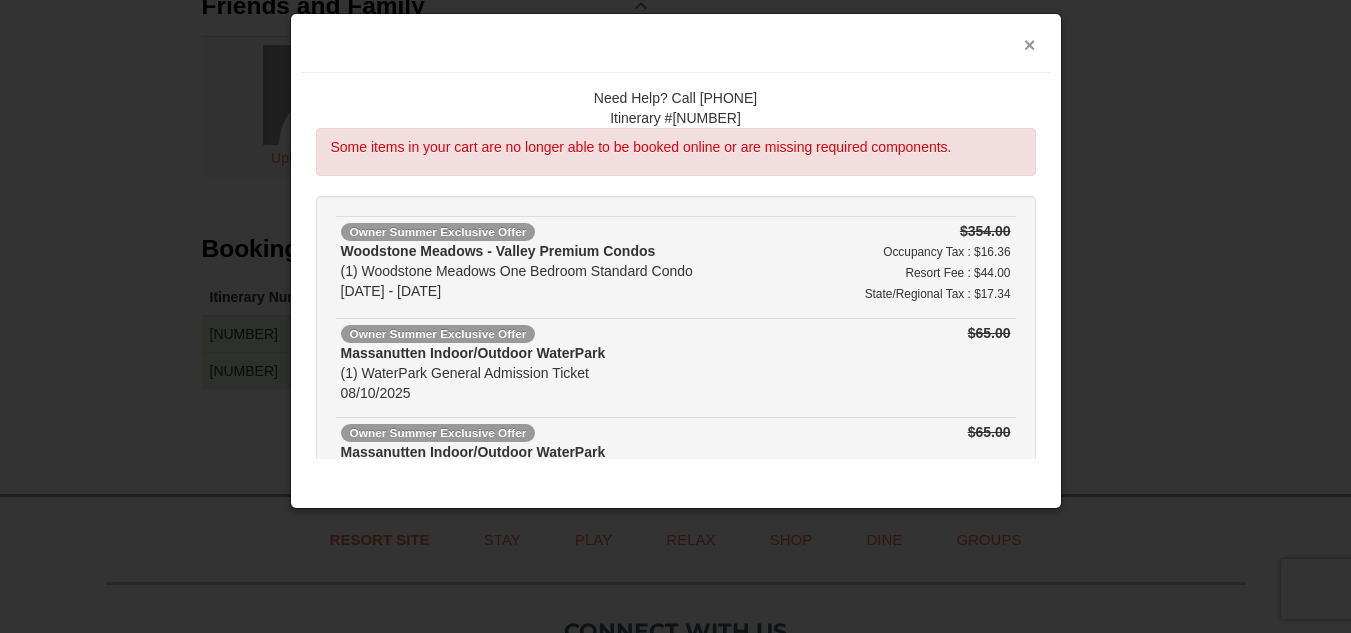 click on "×" at bounding box center (1030, 45) 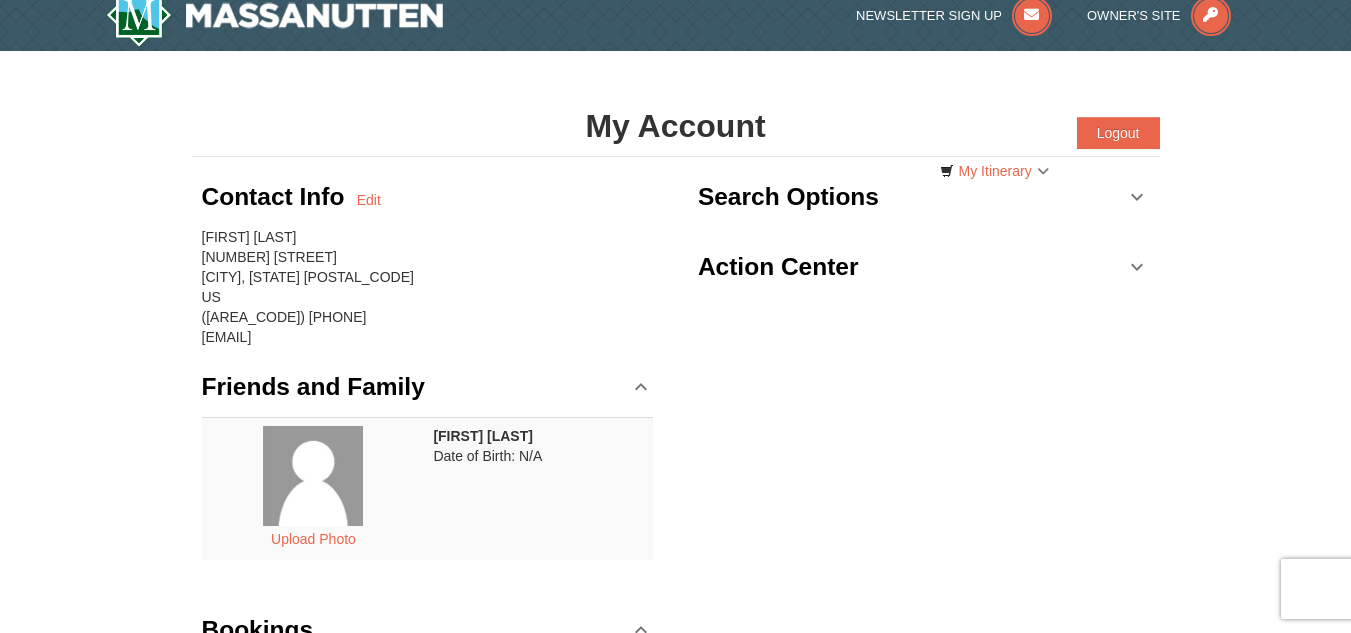 scroll, scrollTop: 0, scrollLeft: 0, axis: both 